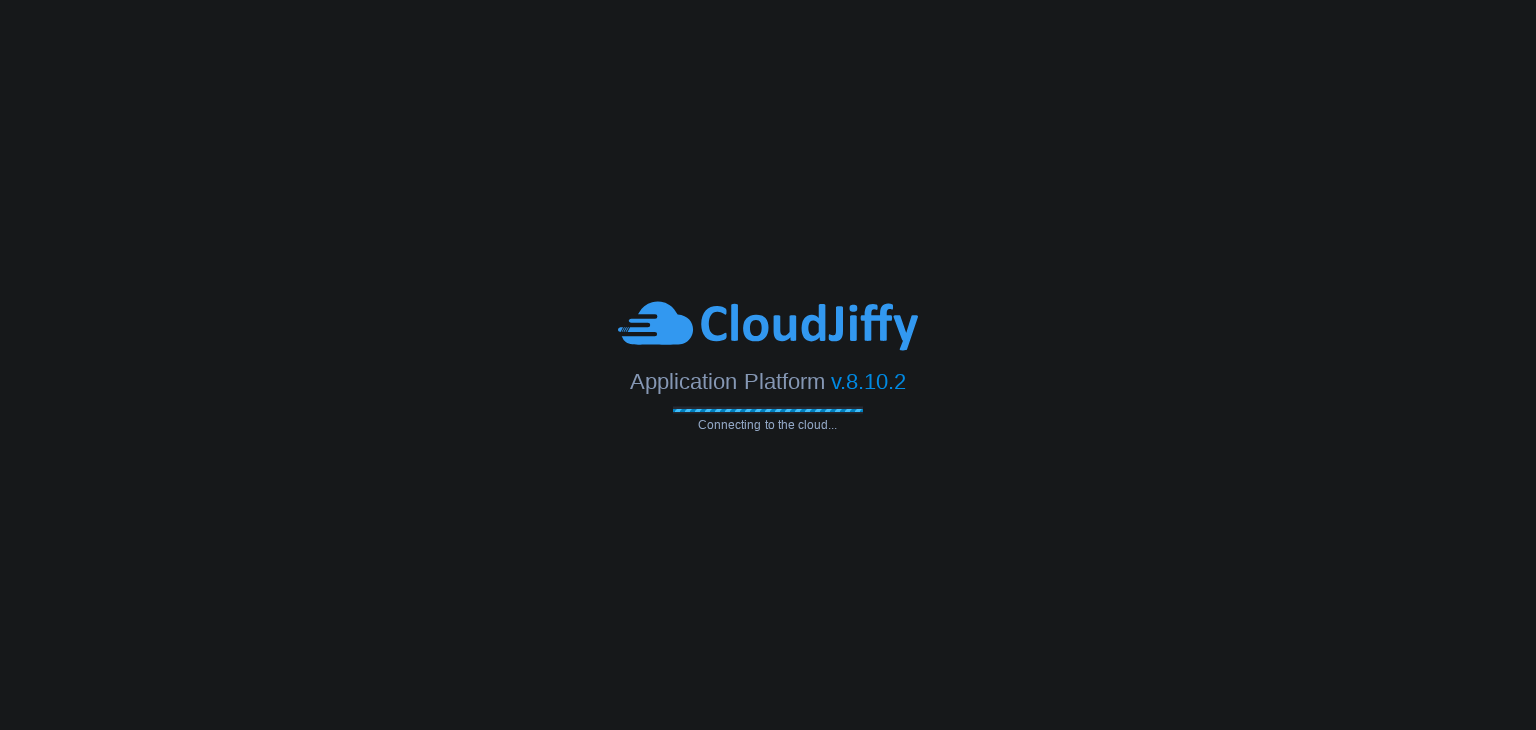 scroll, scrollTop: 0, scrollLeft: 0, axis: both 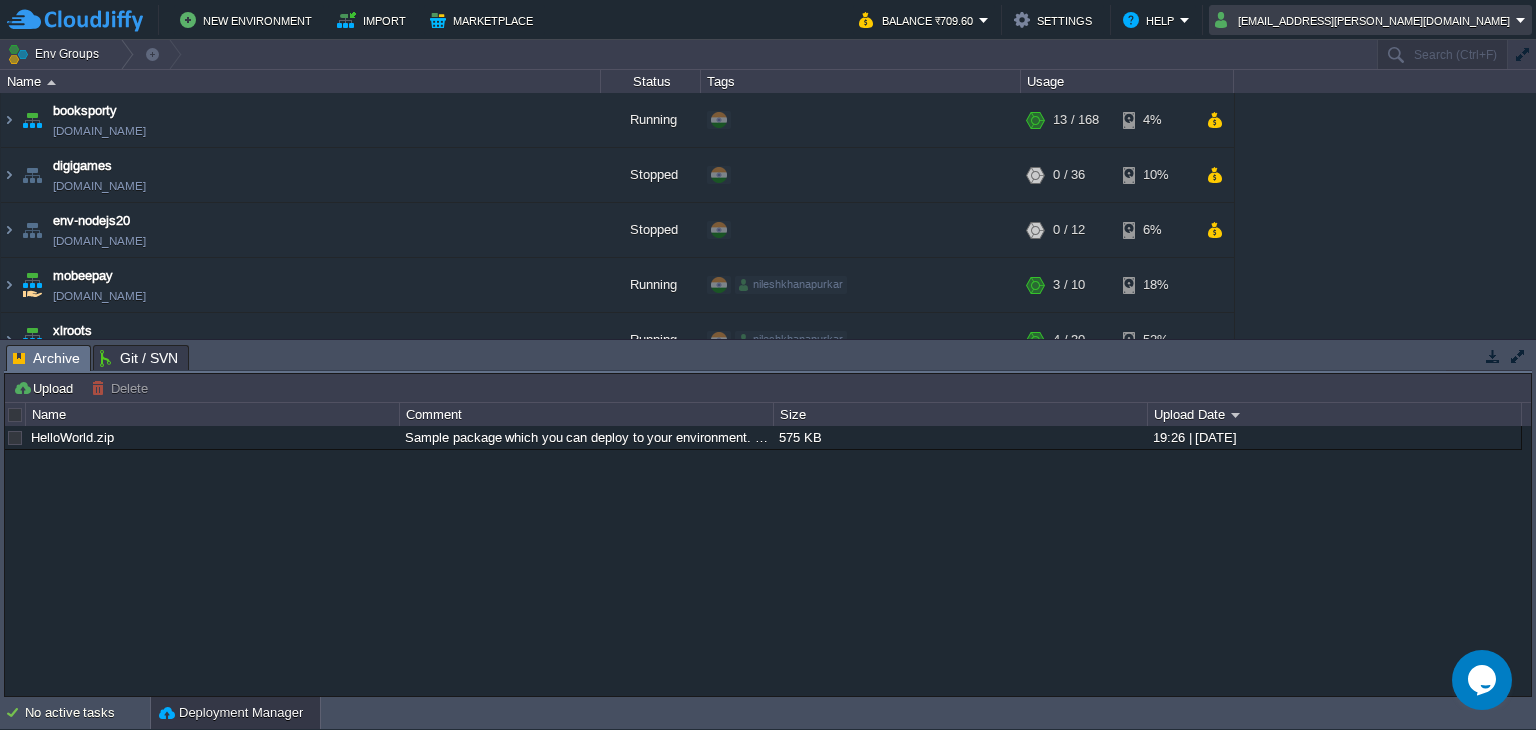 click on "kanjul.khare@gmail.com" at bounding box center [1365, 20] 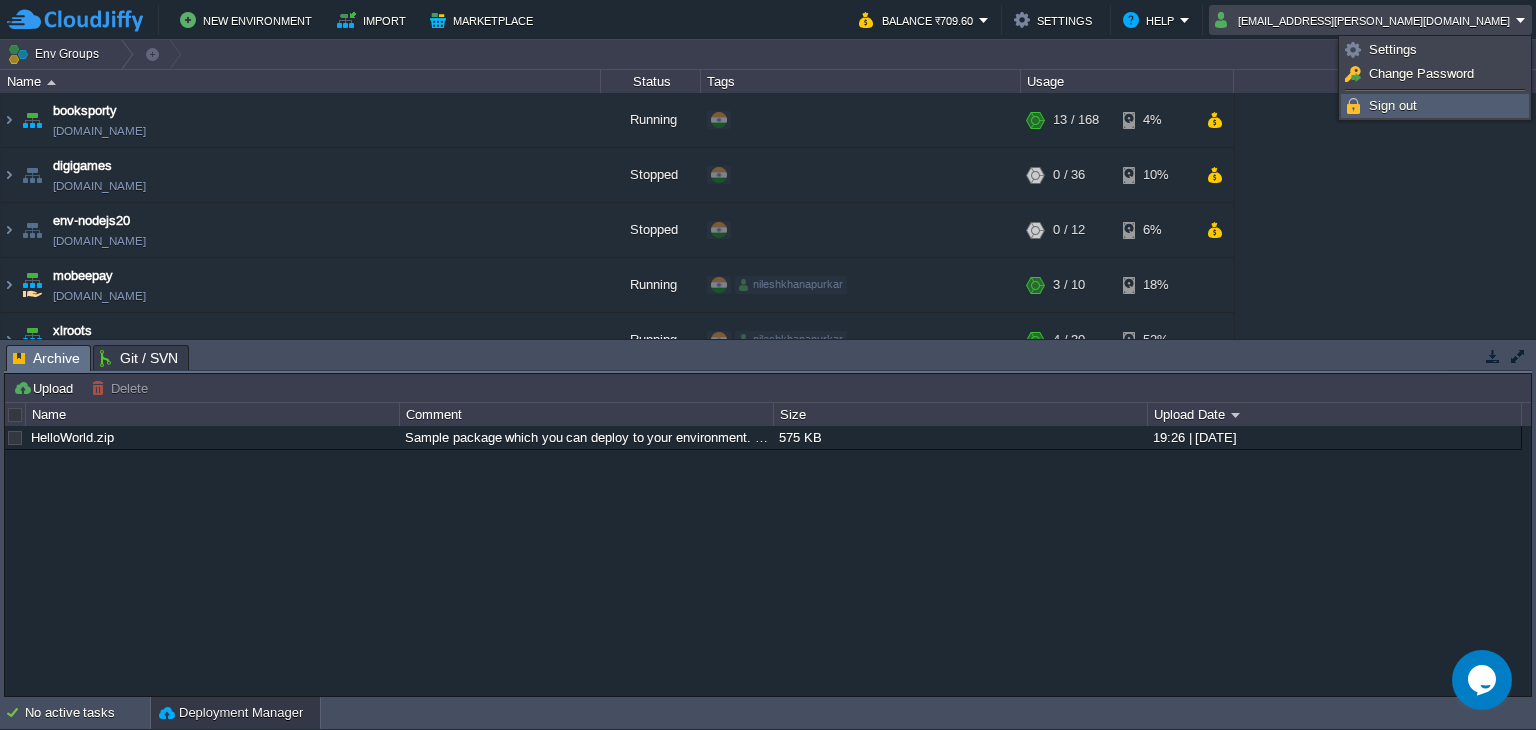 click on "Sign out" at bounding box center (1435, 106) 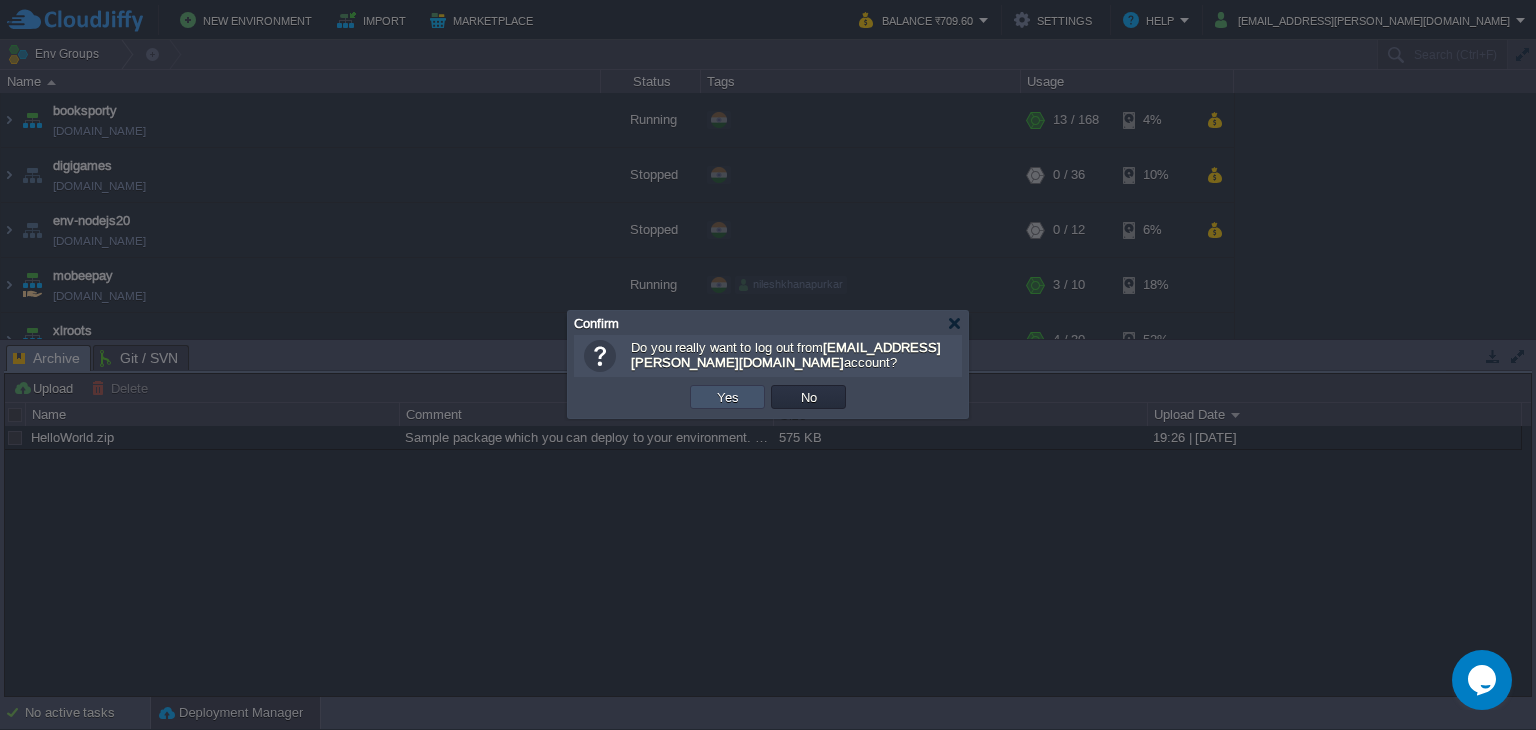 click on "Yes" at bounding box center [728, 397] 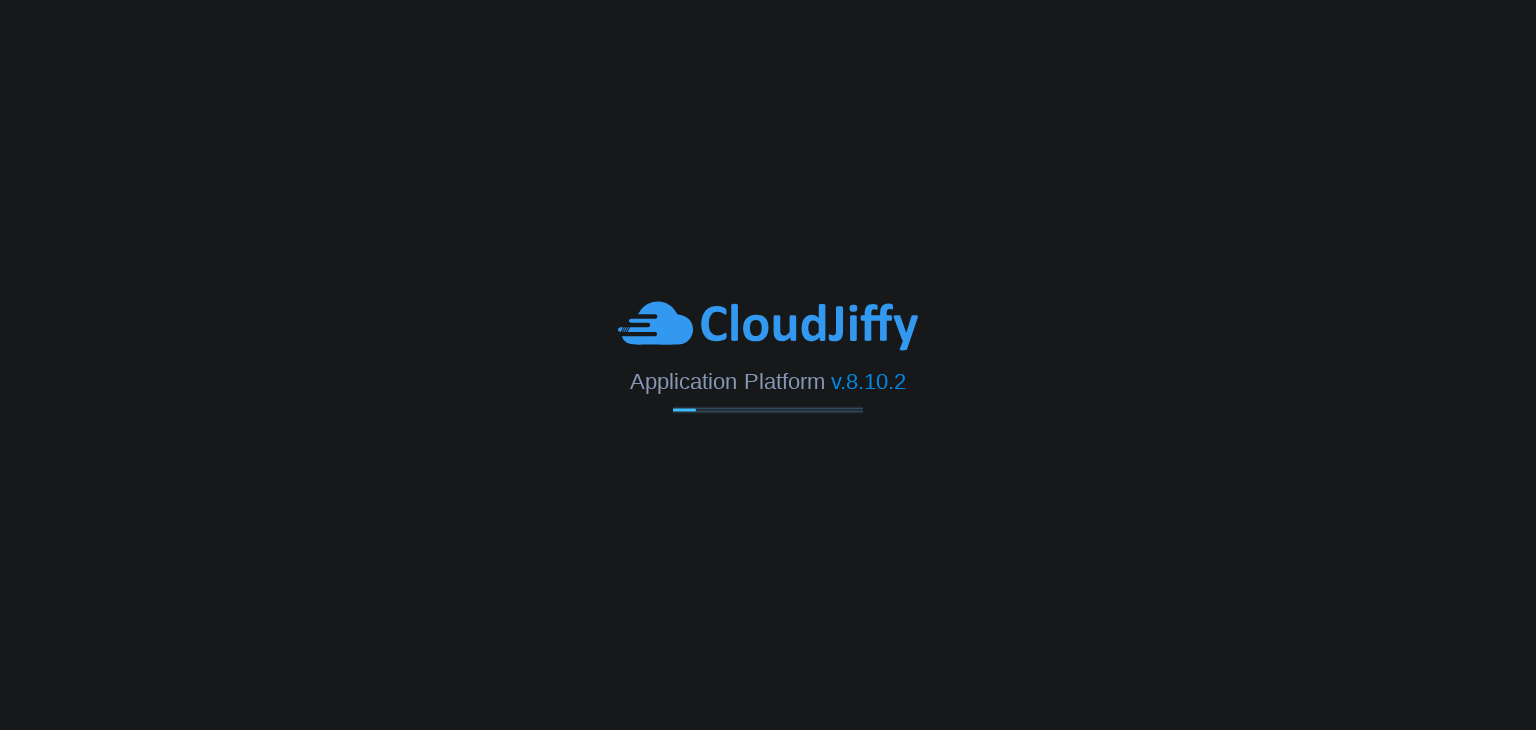scroll, scrollTop: 0, scrollLeft: 0, axis: both 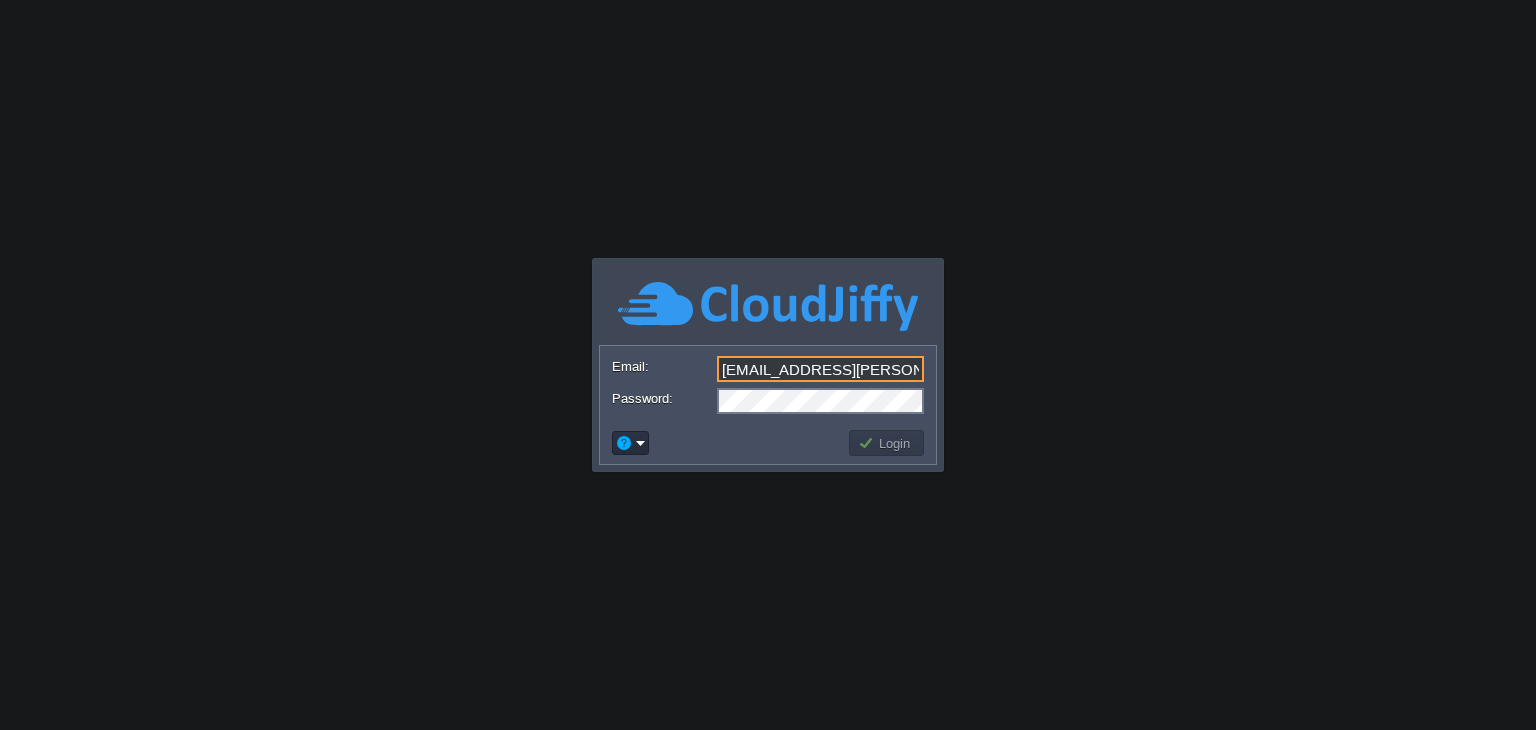 click on "[EMAIL_ADDRESS][PERSON_NAME][DOMAIN_NAME]" at bounding box center [820, 369] 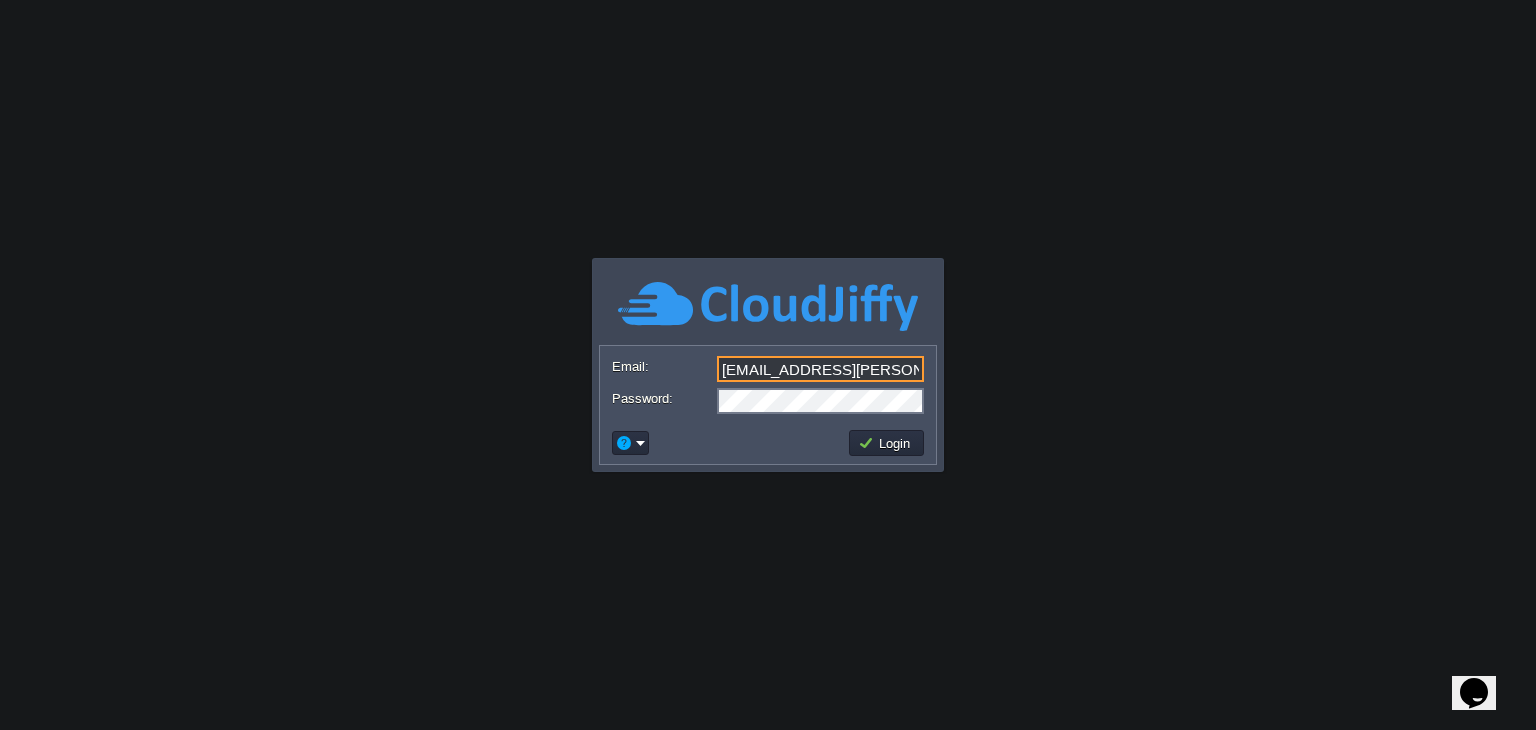 scroll, scrollTop: 0, scrollLeft: 0, axis: both 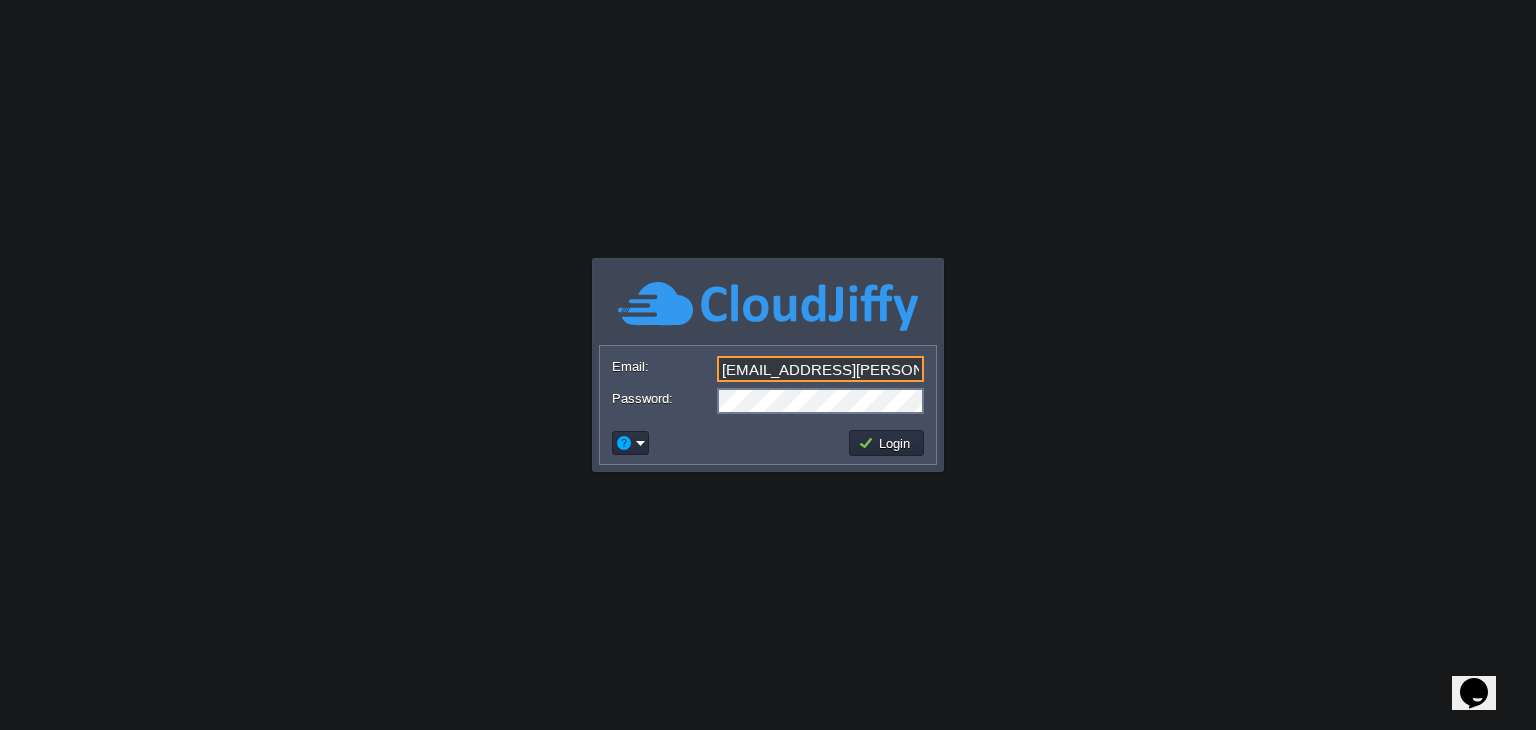 type on "nileshkhanapurkar@mobeepay.net" 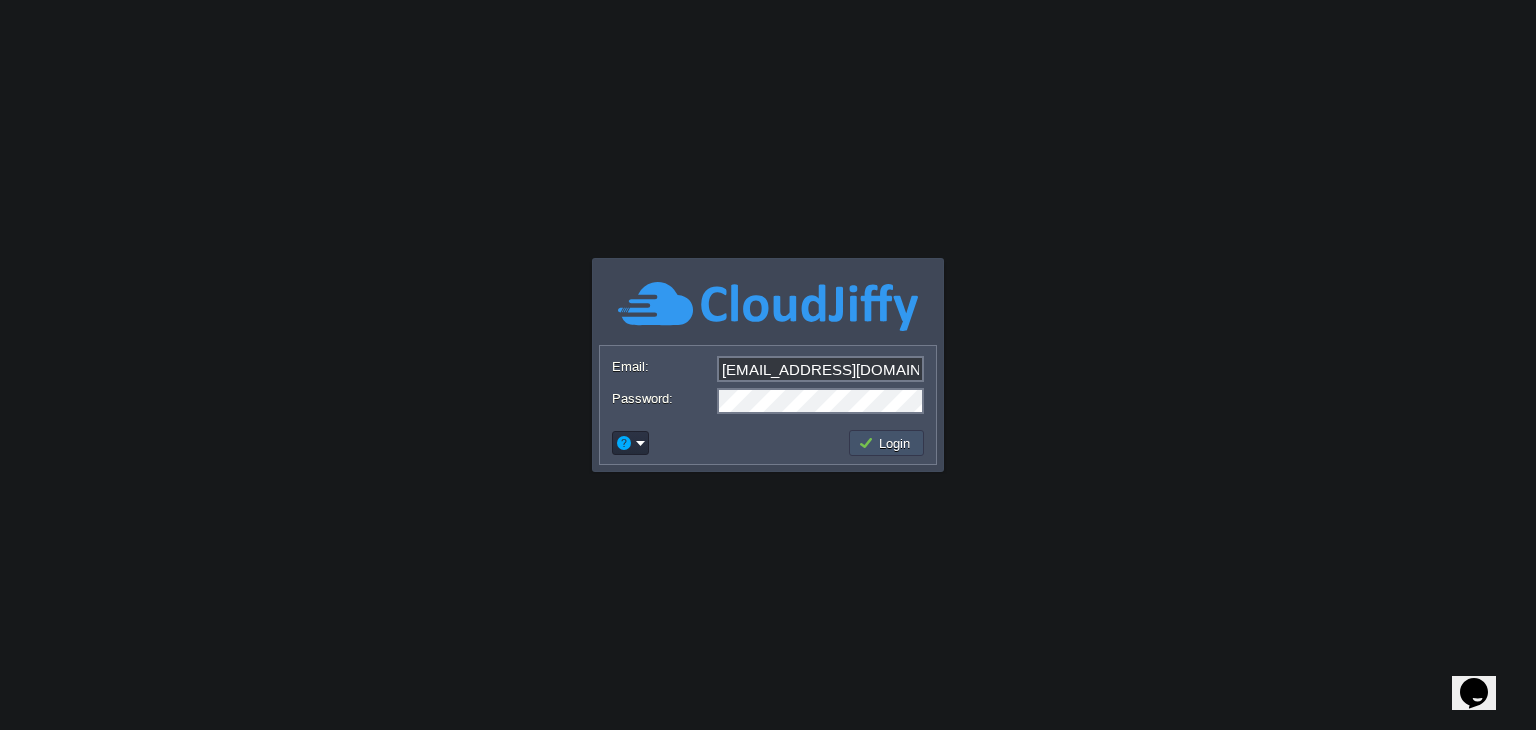 click on "Login" at bounding box center [887, 443] 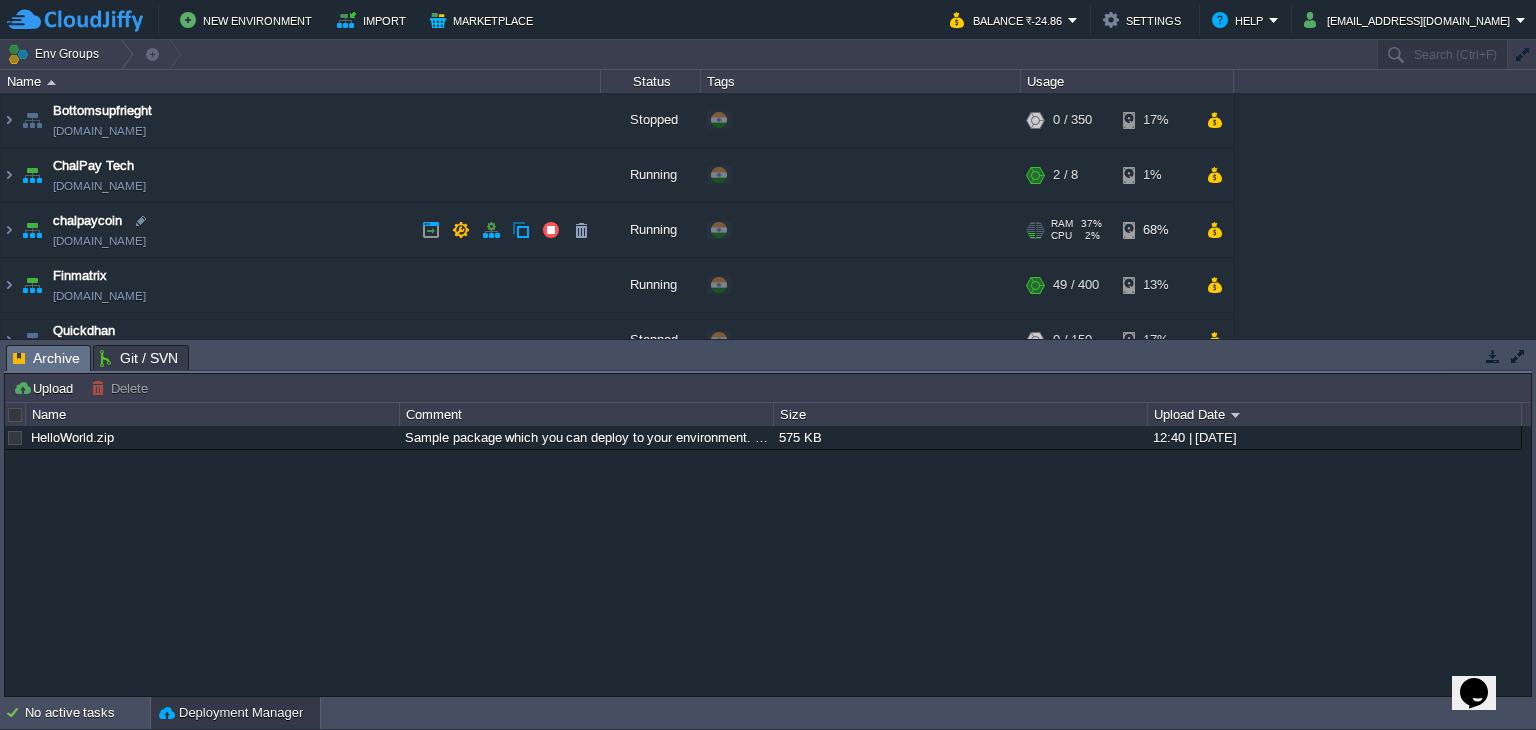 scroll, scrollTop: 82, scrollLeft: 0, axis: vertical 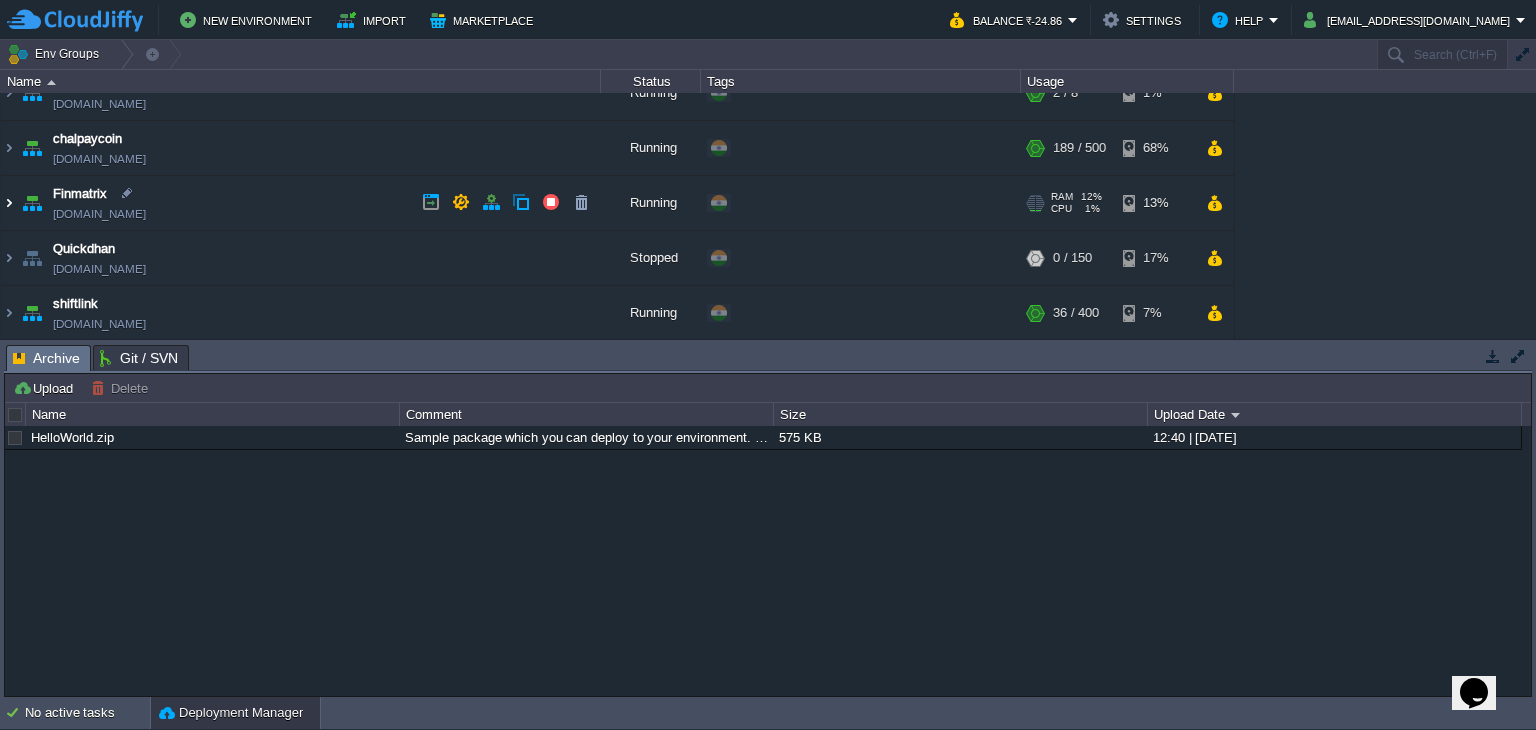 click at bounding box center (9, 203) 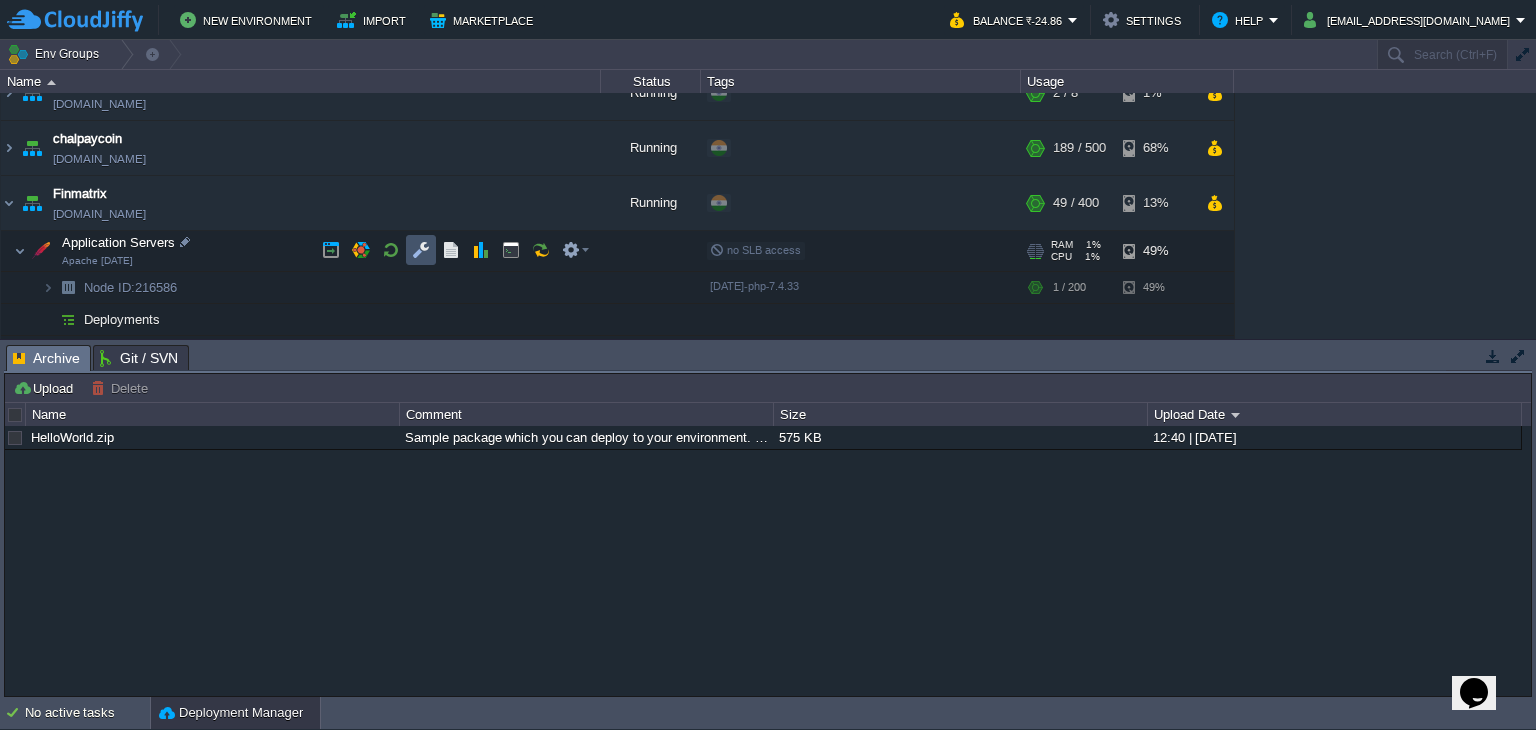 click at bounding box center [421, 250] 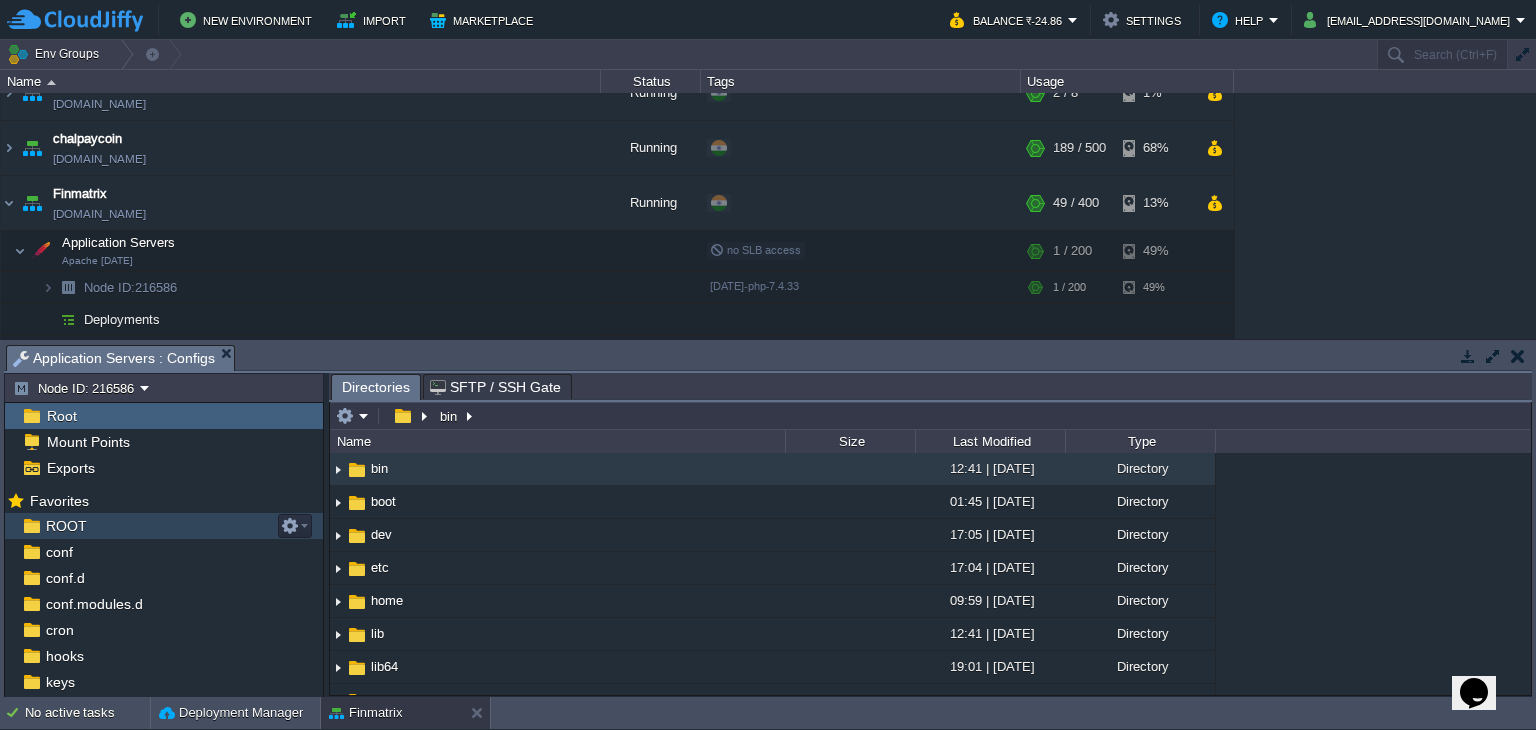 click on "ROOT" at bounding box center (66, 526) 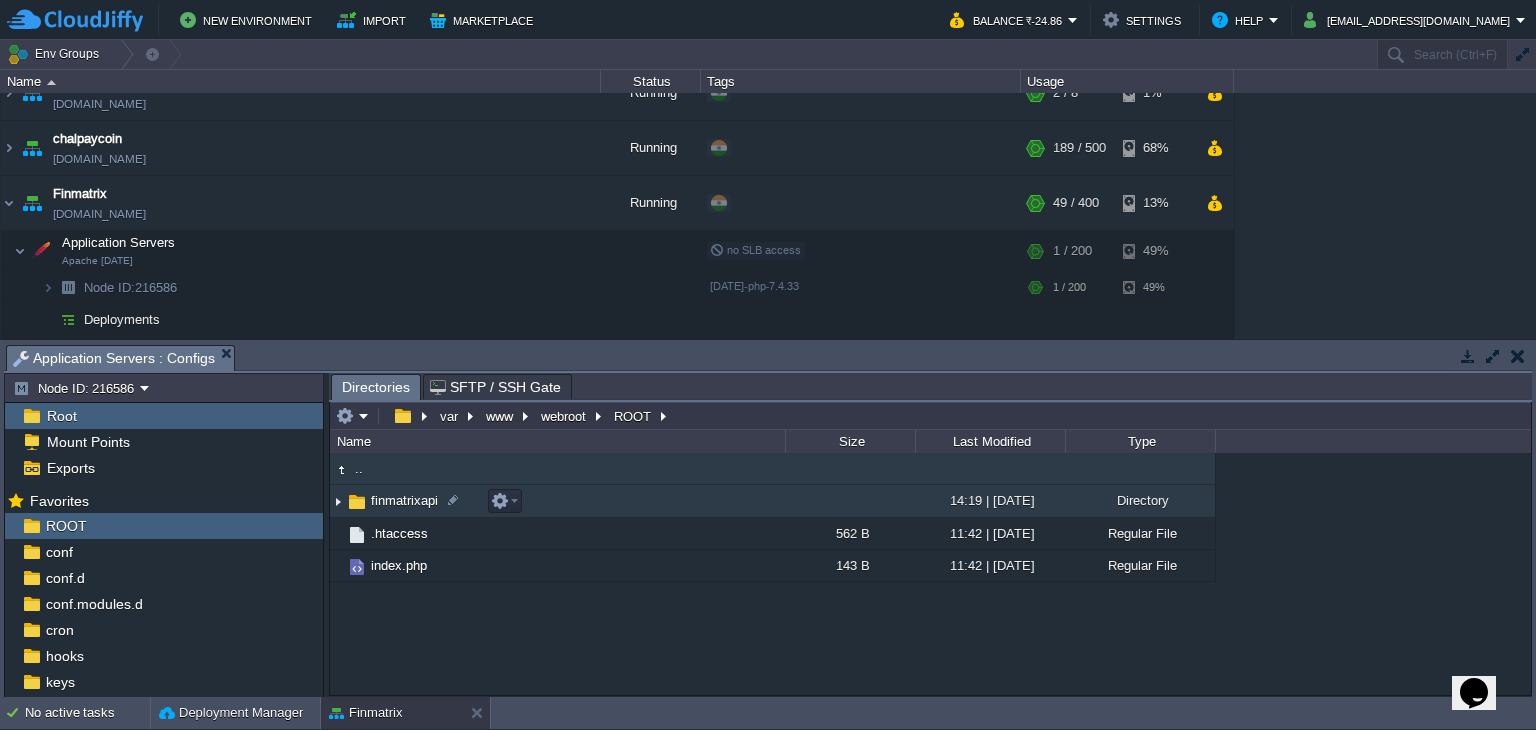 click on "finmatrixapi" at bounding box center [404, 500] 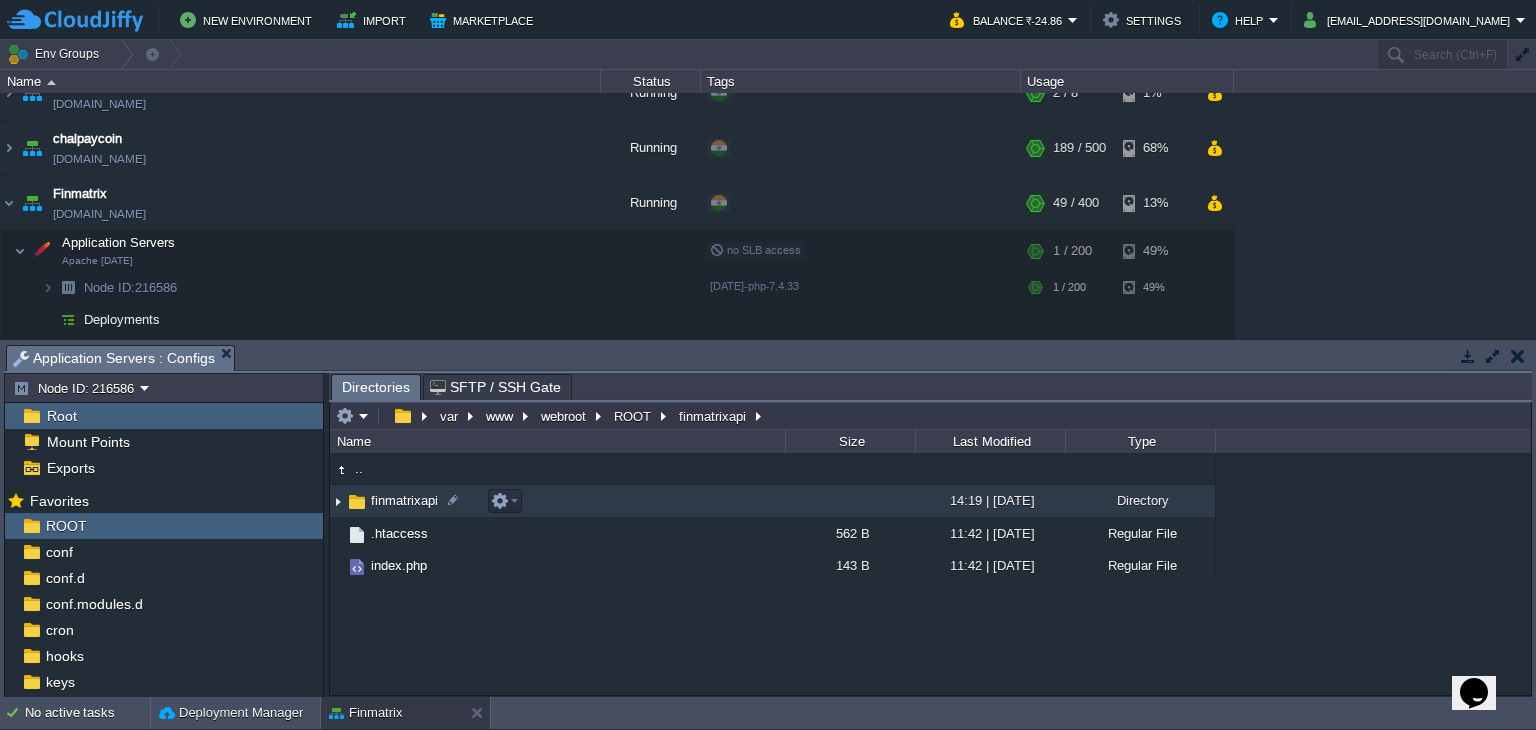 click on "finmatrixapi" at bounding box center [404, 500] 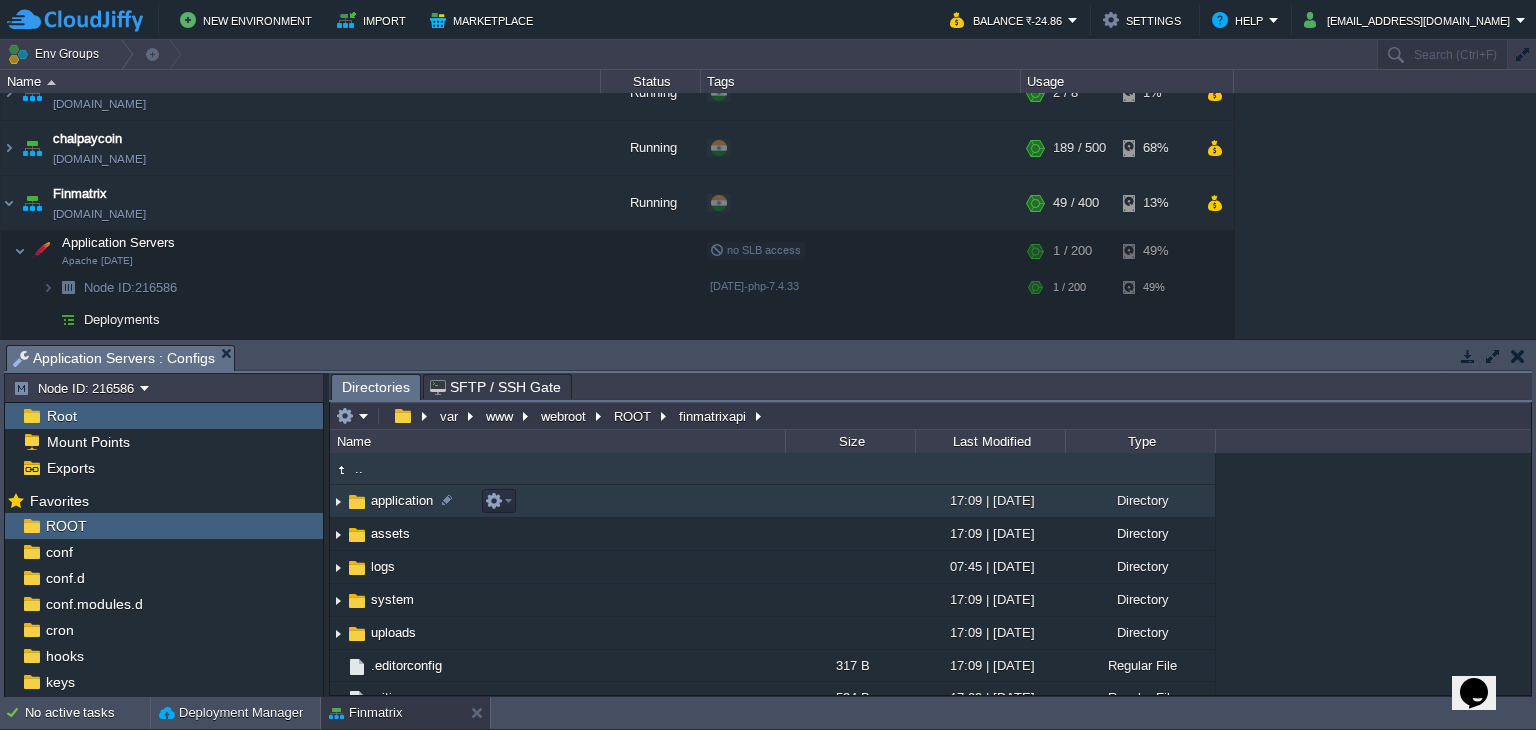 click on "application" at bounding box center [402, 500] 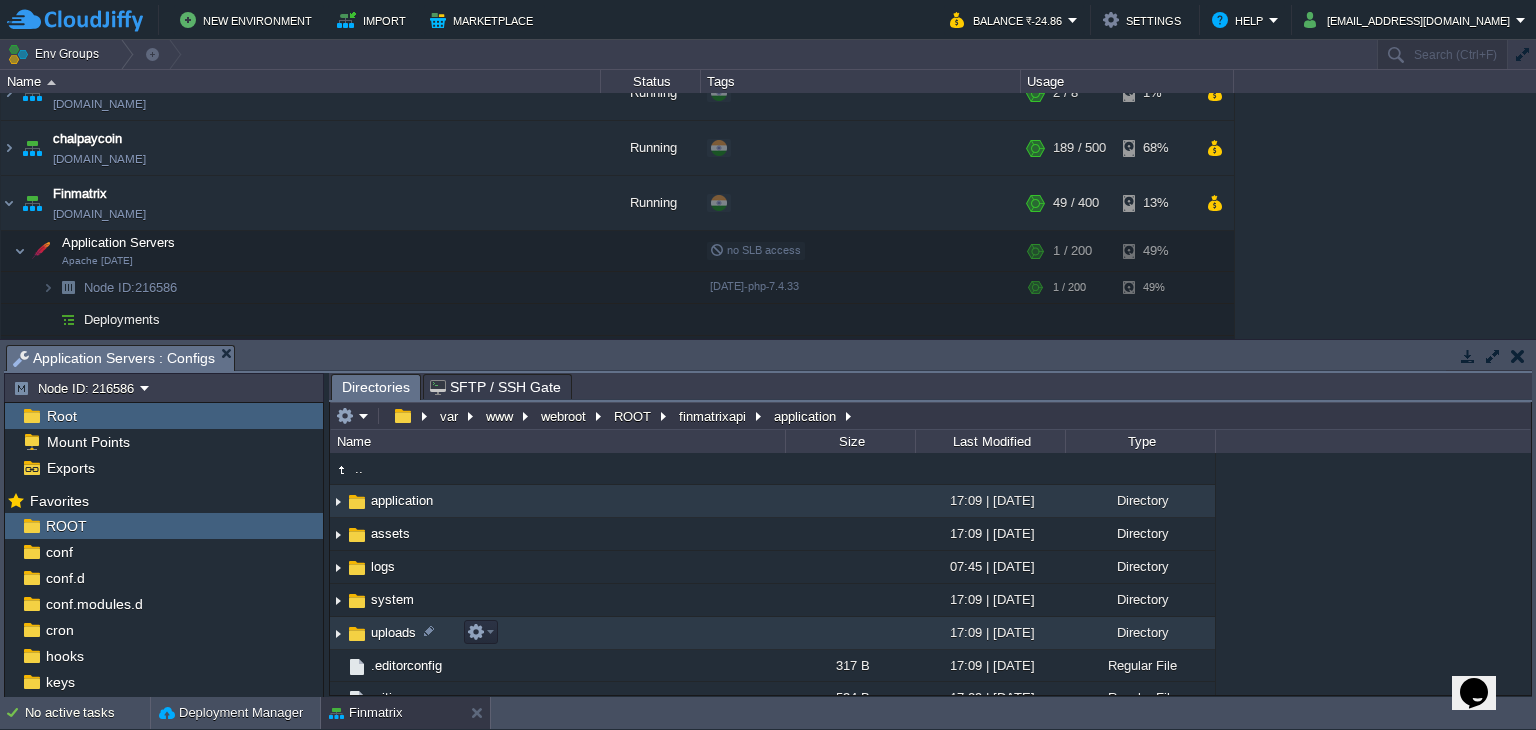 click on "uploads" at bounding box center (393, 632) 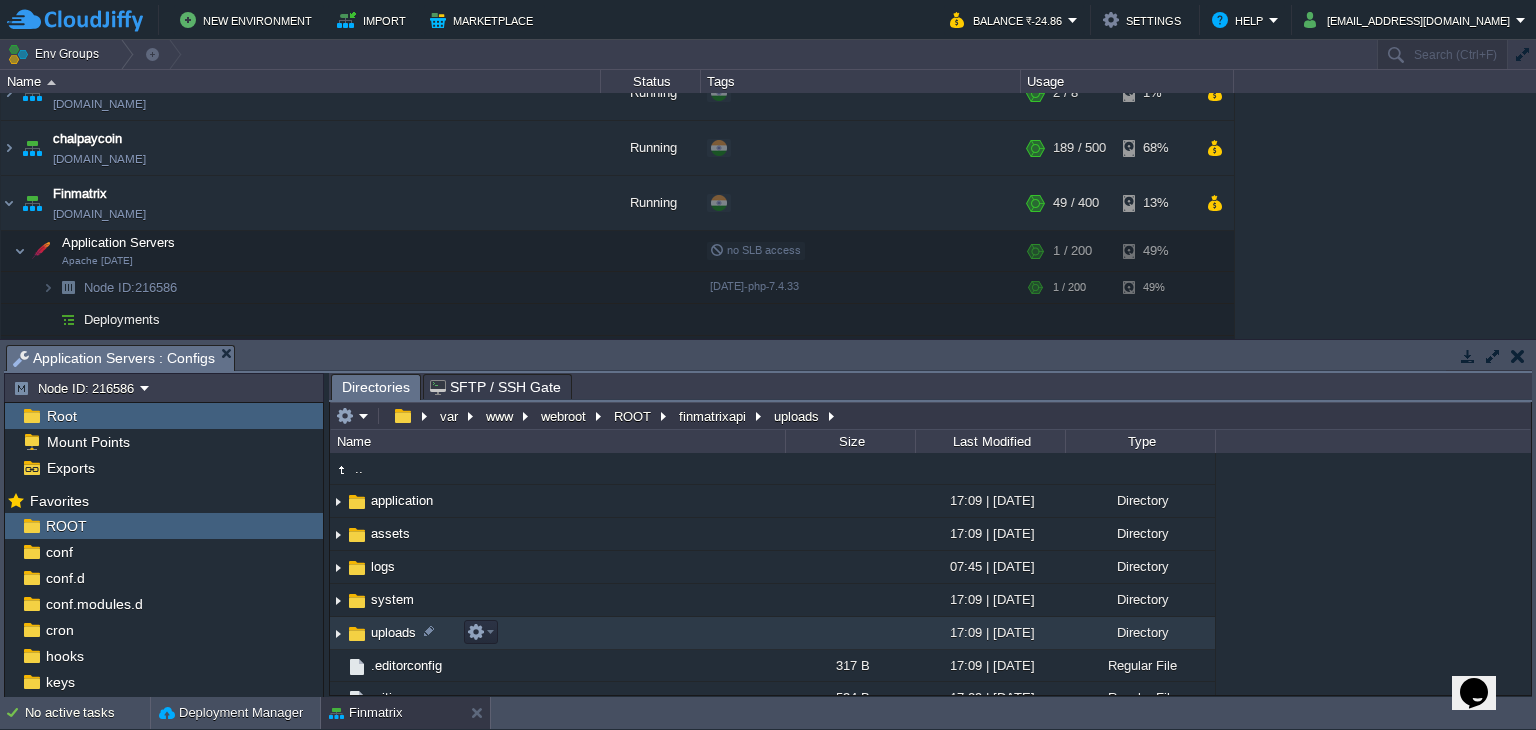 click on "uploads" at bounding box center [393, 632] 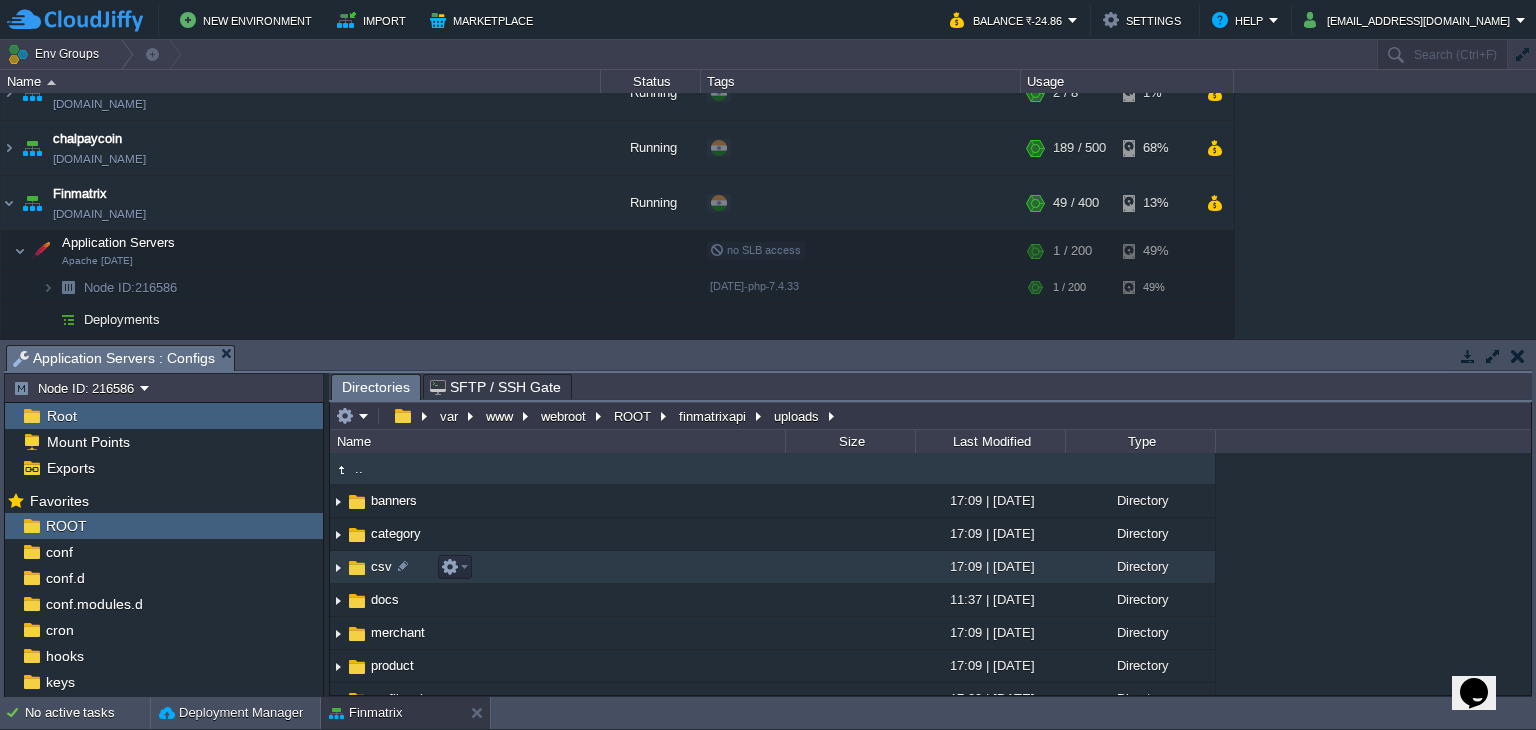 click on "csv" at bounding box center [381, 566] 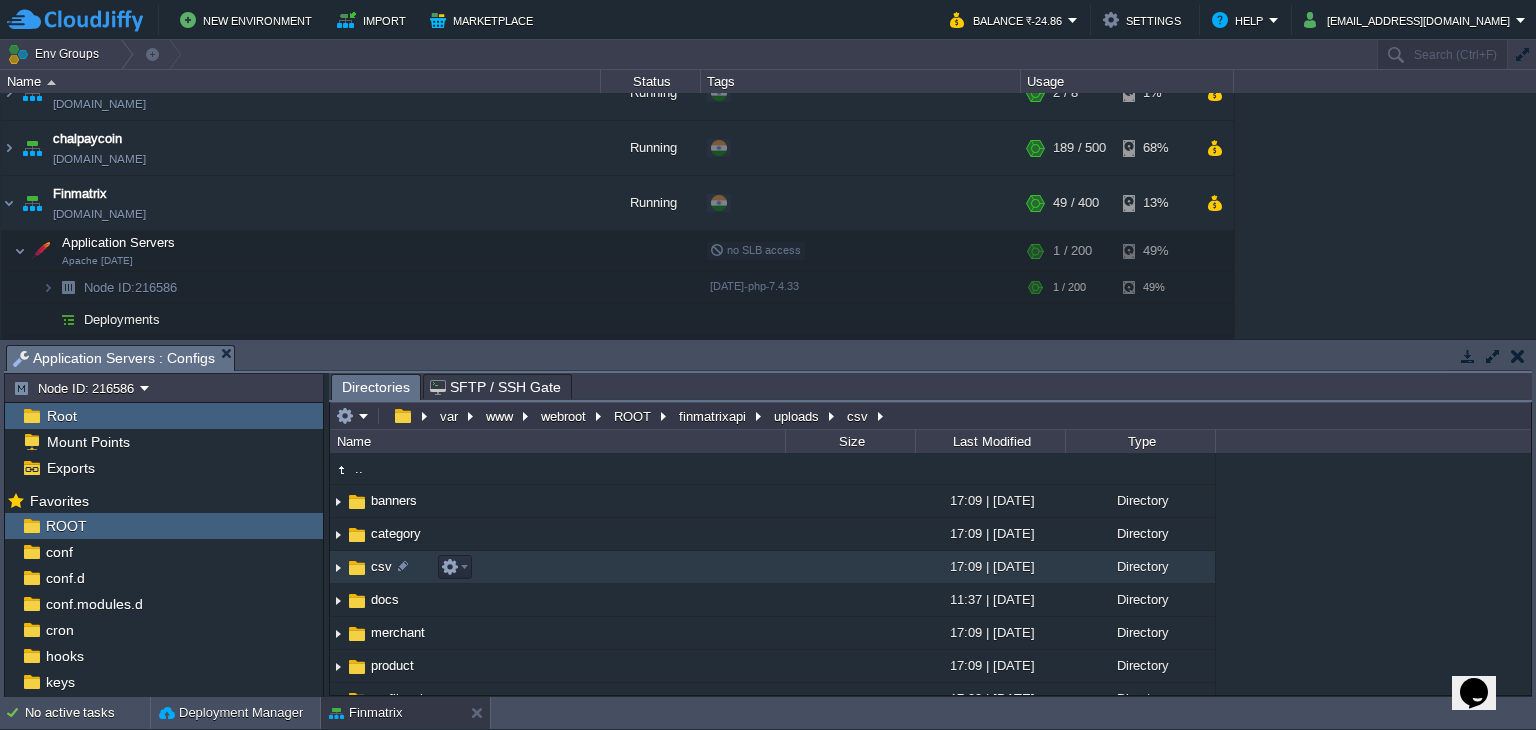 click on "csv" at bounding box center [381, 566] 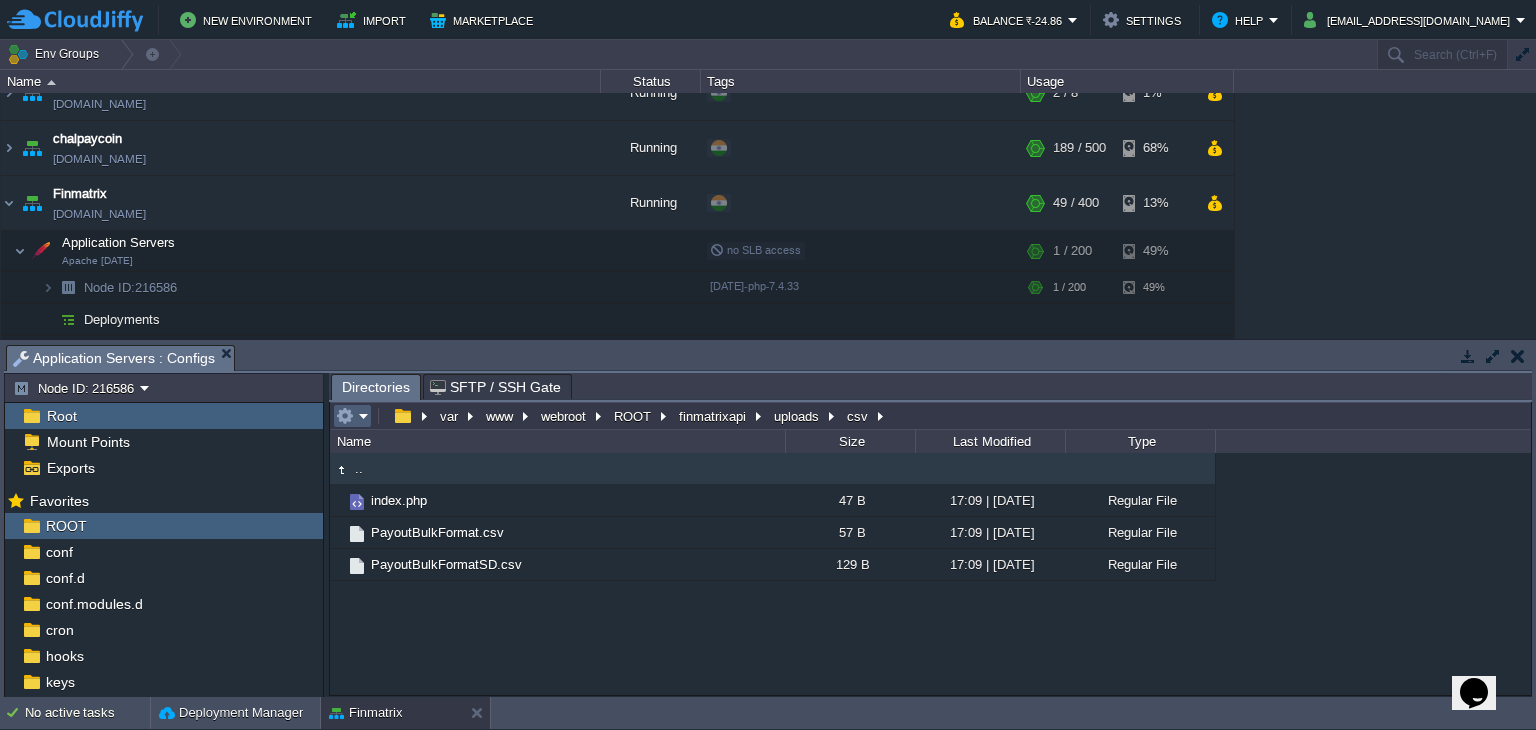 click at bounding box center [352, 416] 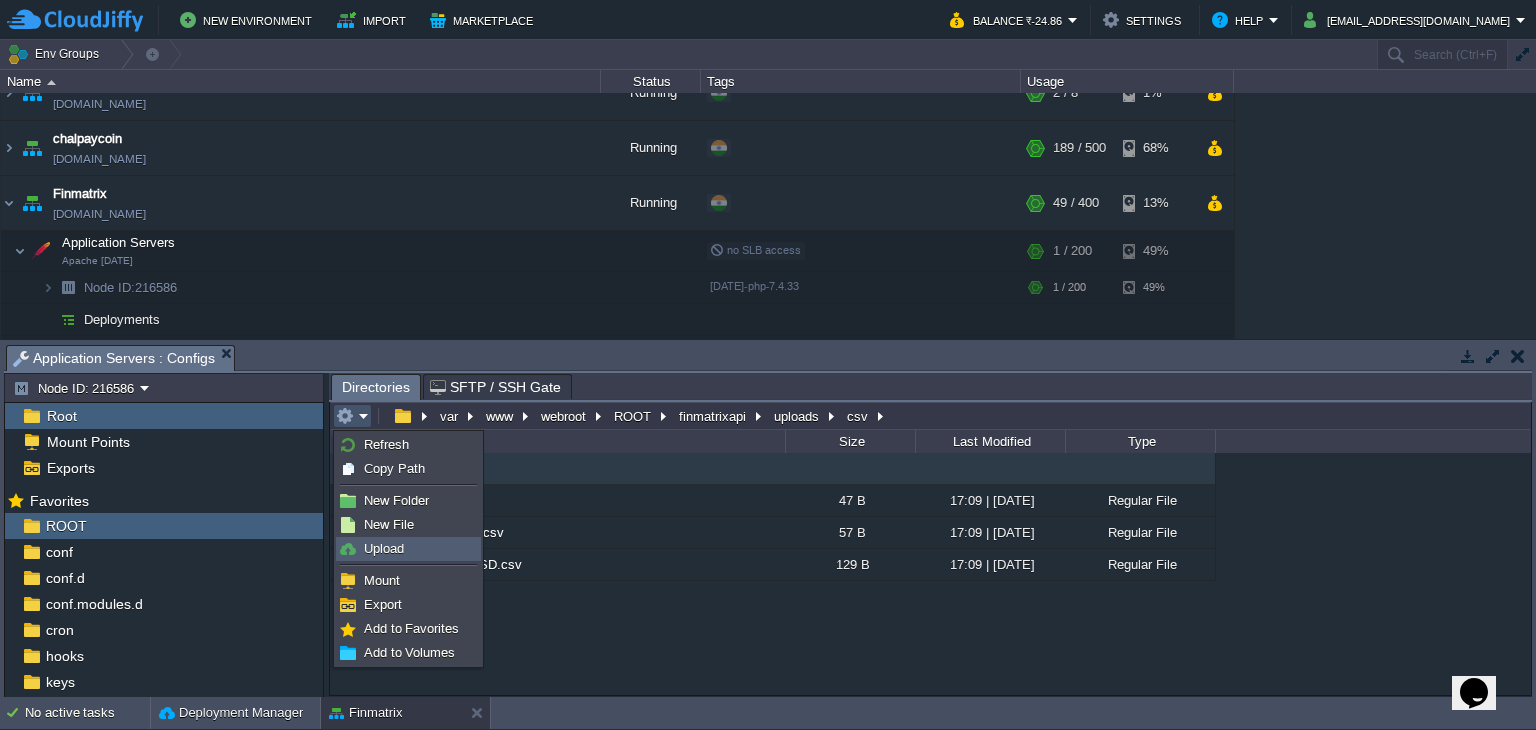 click on "Upload" at bounding box center [384, 548] 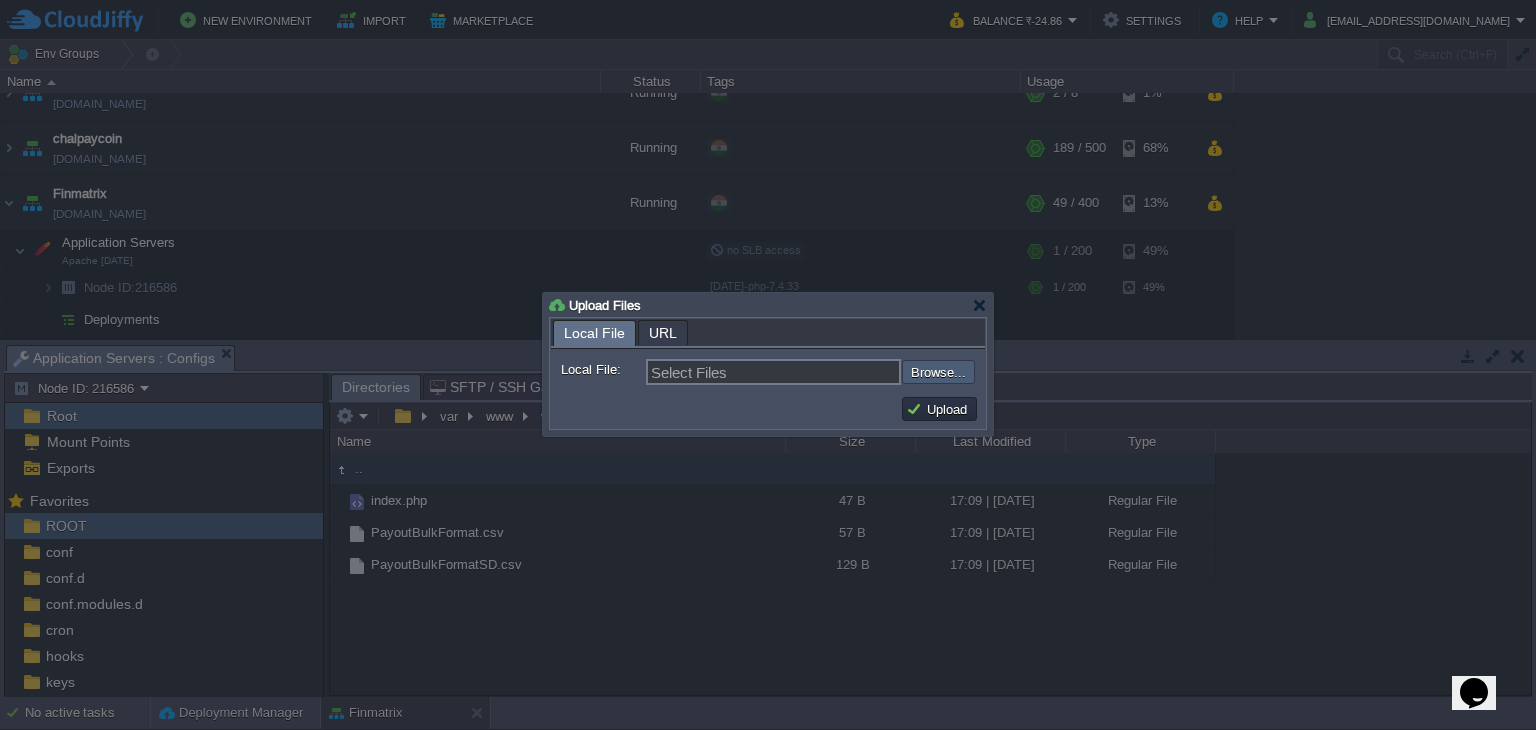 click at bounding box center [848, 372] 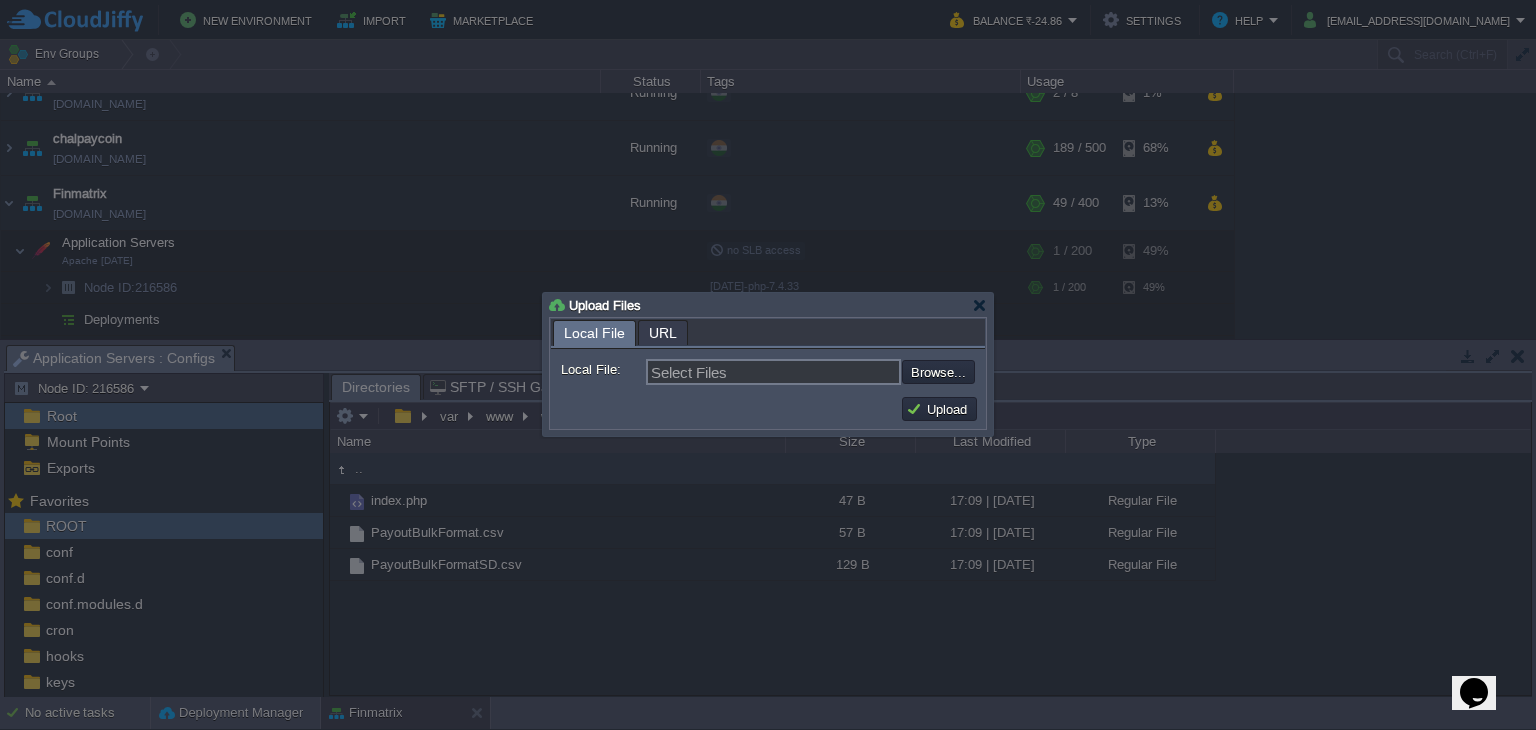 type on "C:\fakepath\finmatrix_payout_processing_3jul_6jul_new.csv" 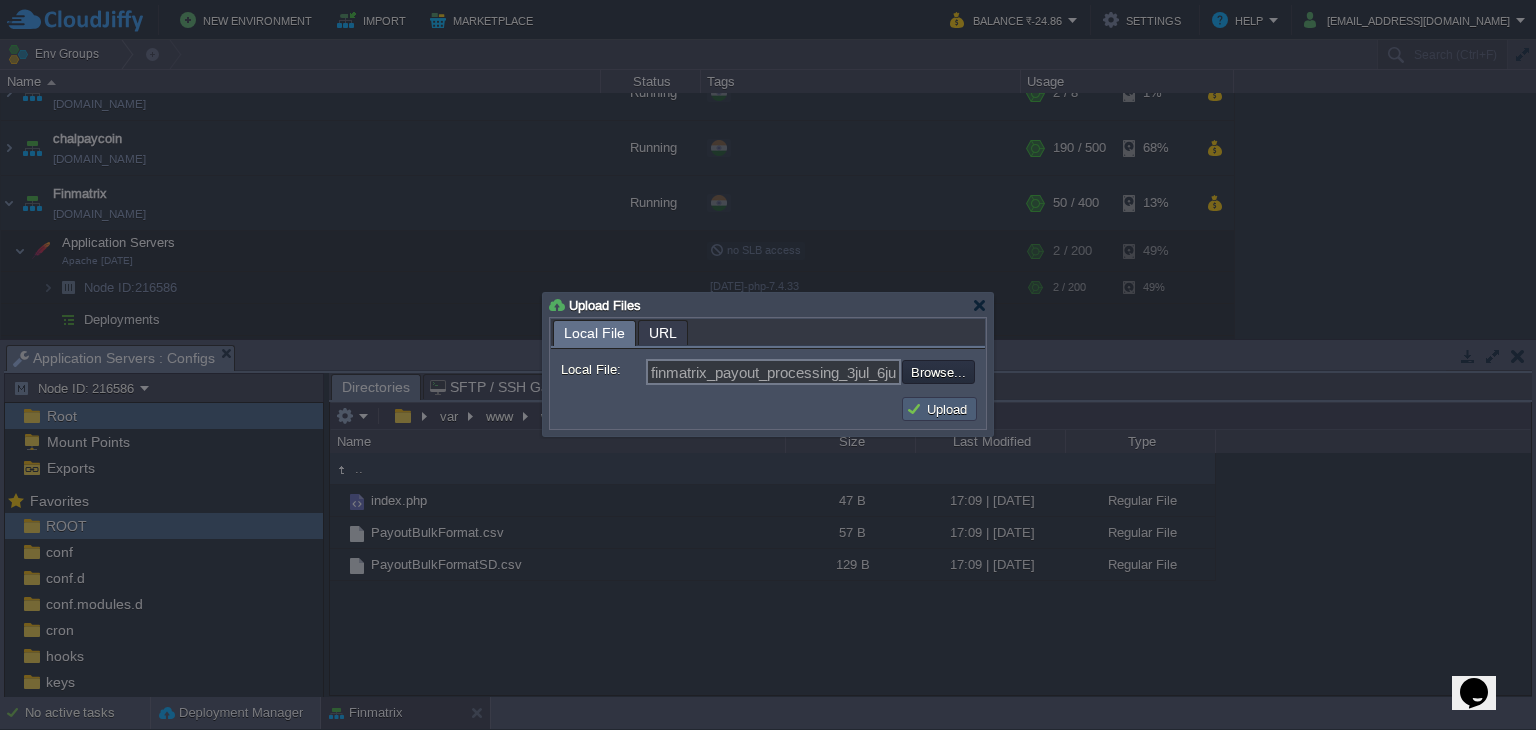 click on "Upload" at bounding box center [939, 409] 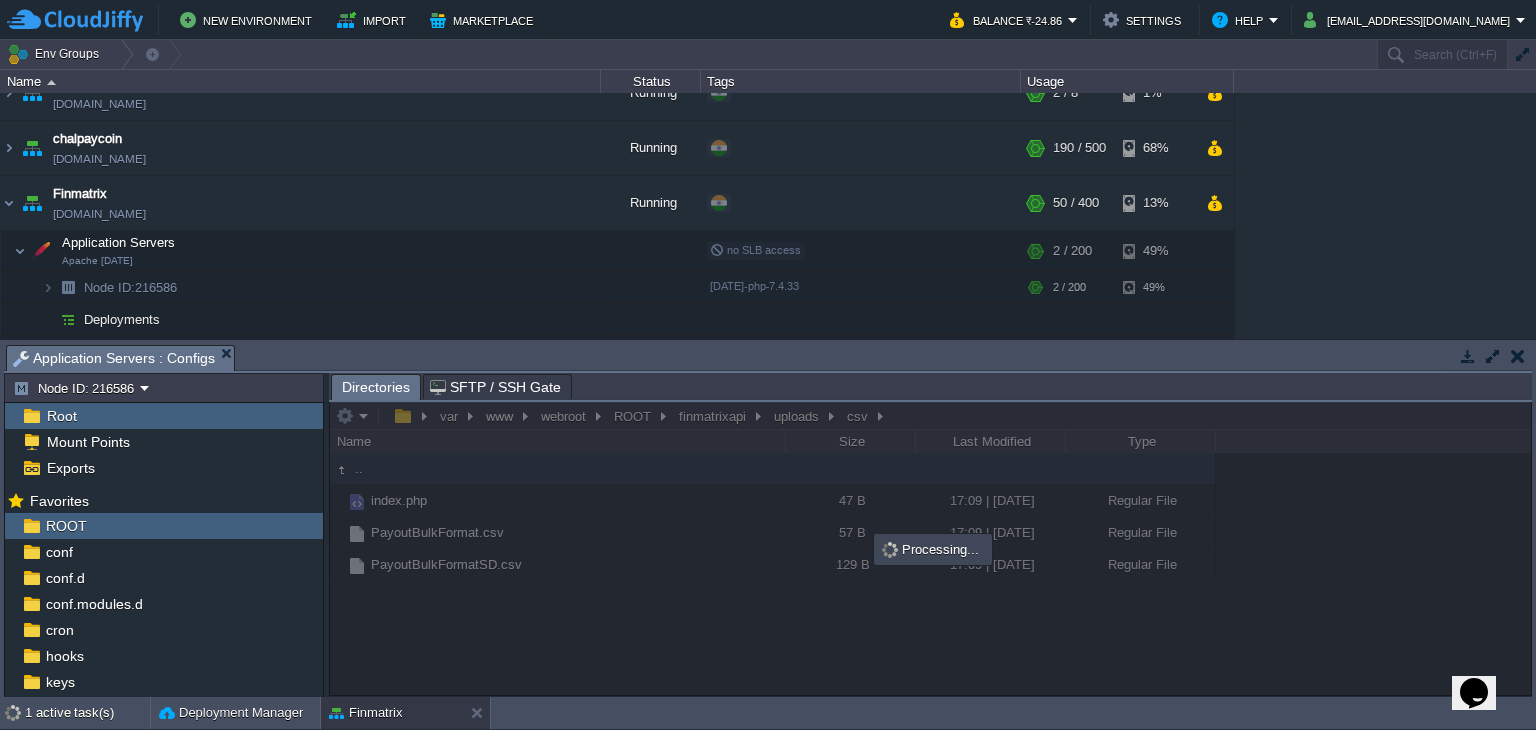 scroll, scrollTop: 0, scrollLeft: 0, axis: both 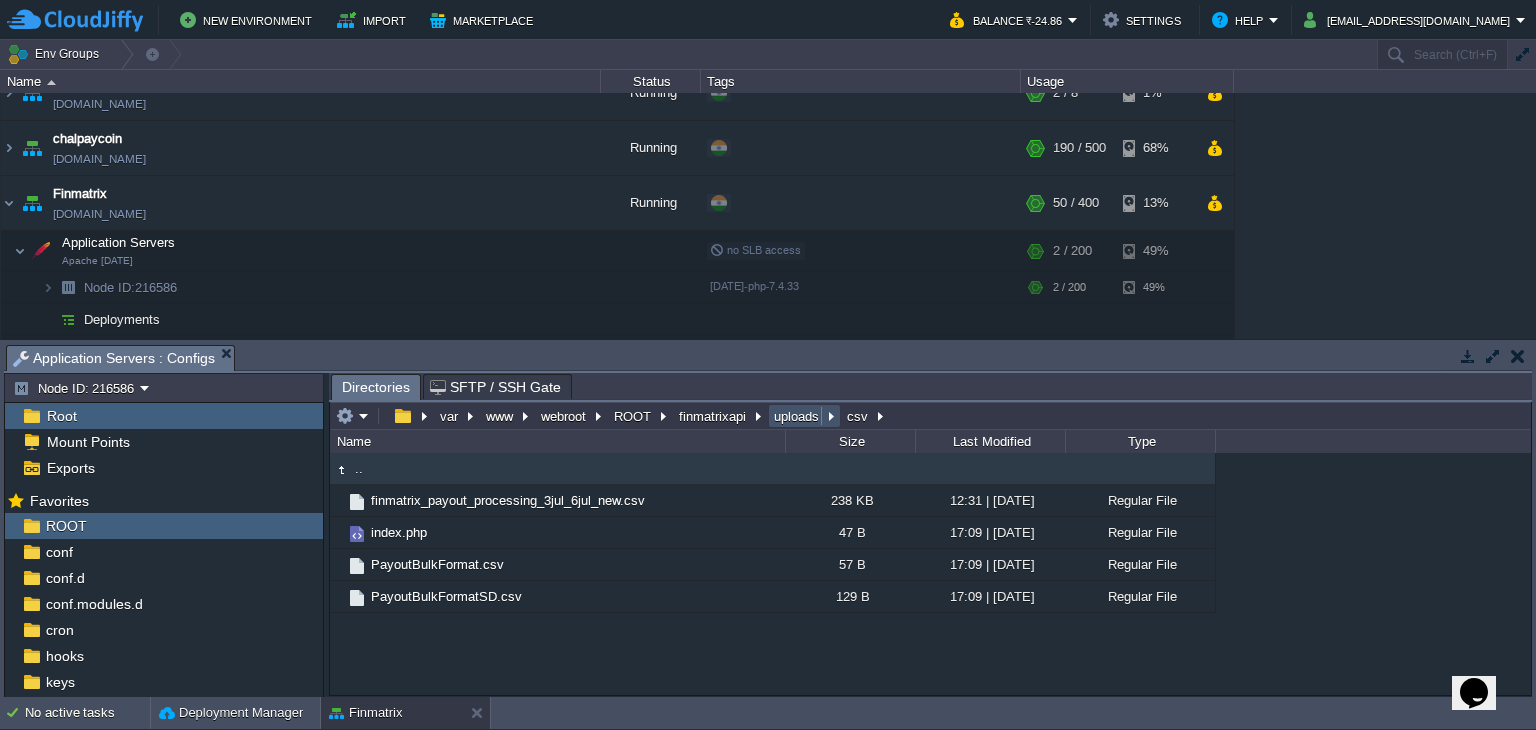 click on "uploads" at bounding box center (797, 416) 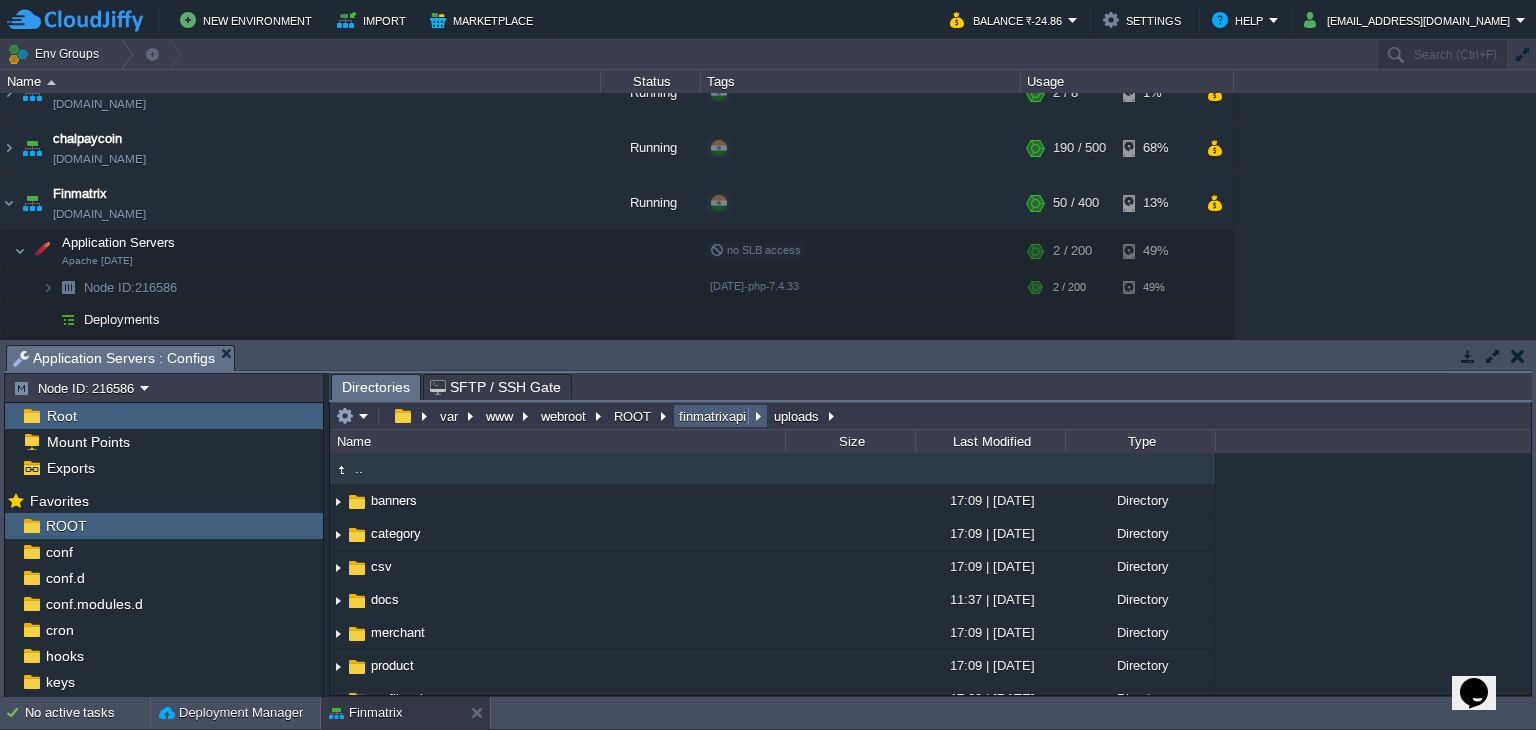 click on "finmatrixapi" at bounding box center [713, 416] 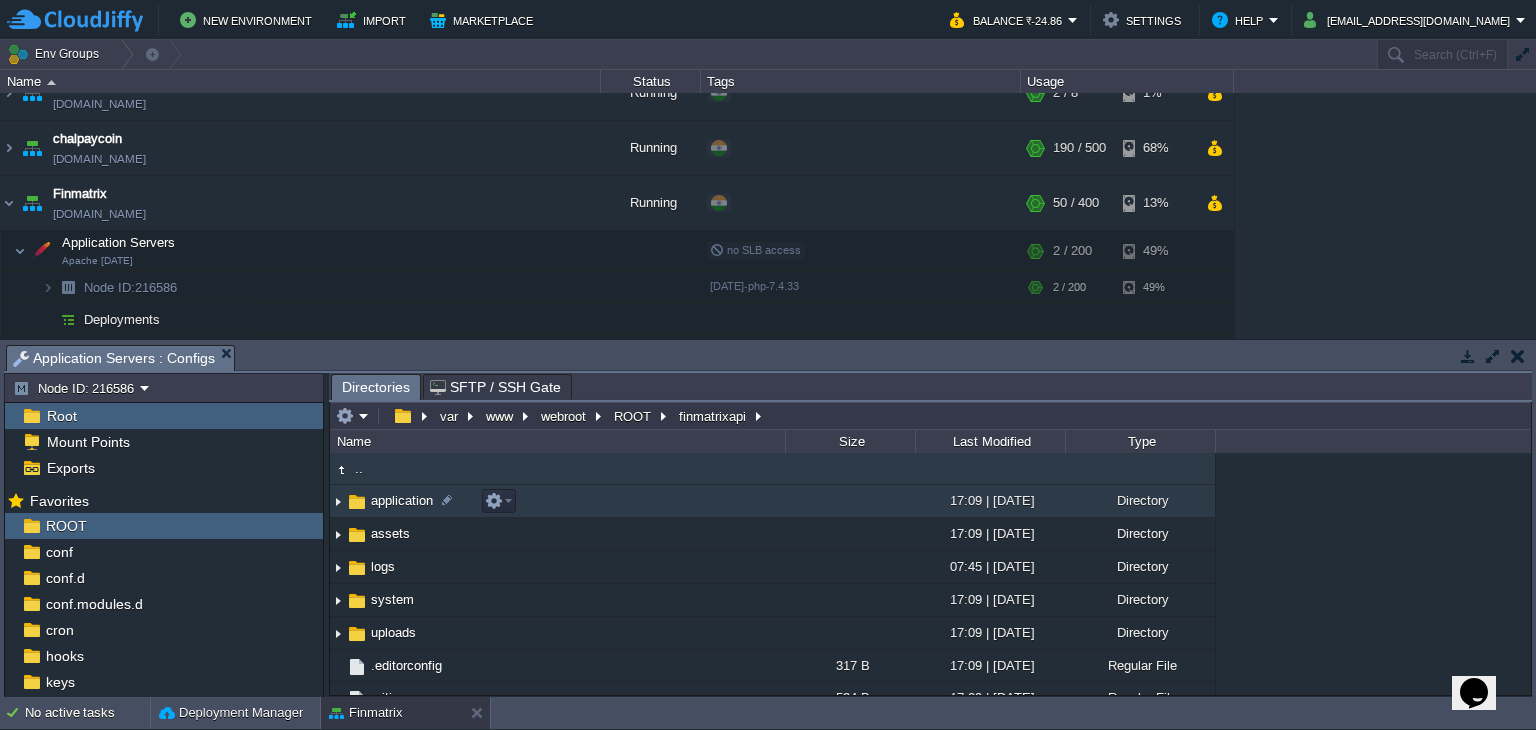 click on "application" at bounding box center (557, 501) 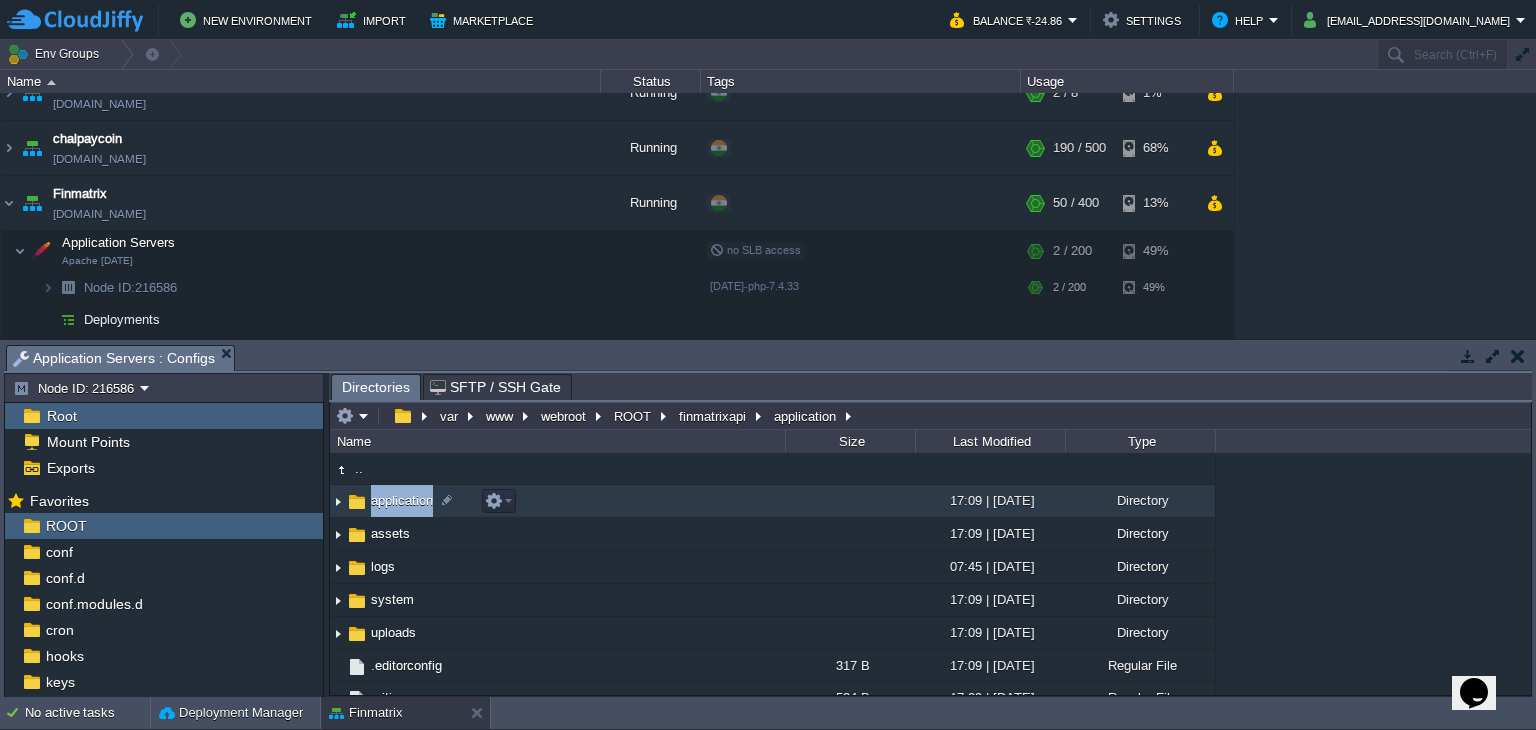 click on "application" at bounding box center [557, 501] 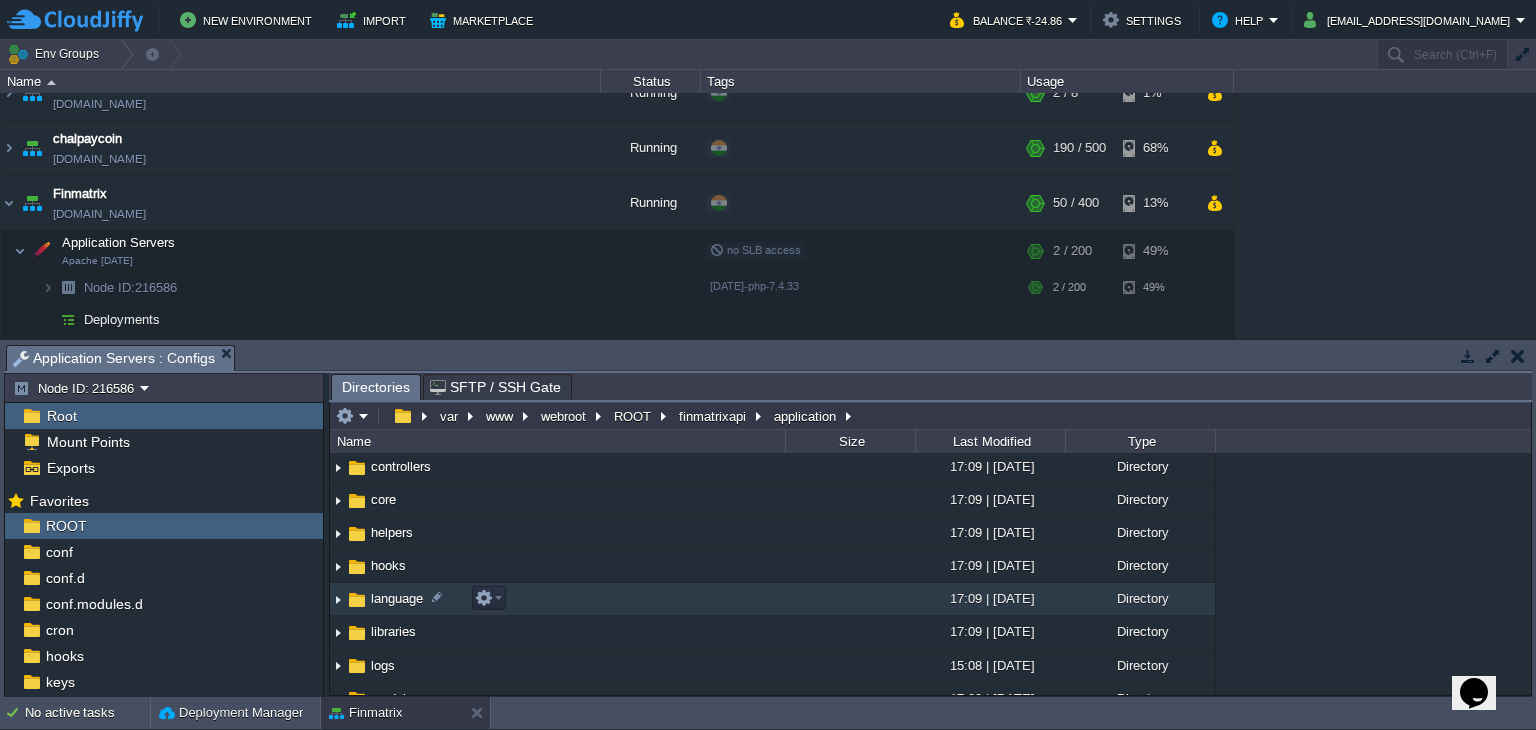 scroll, scrollTop: 200, scrollLeft: 0, axis: vertical 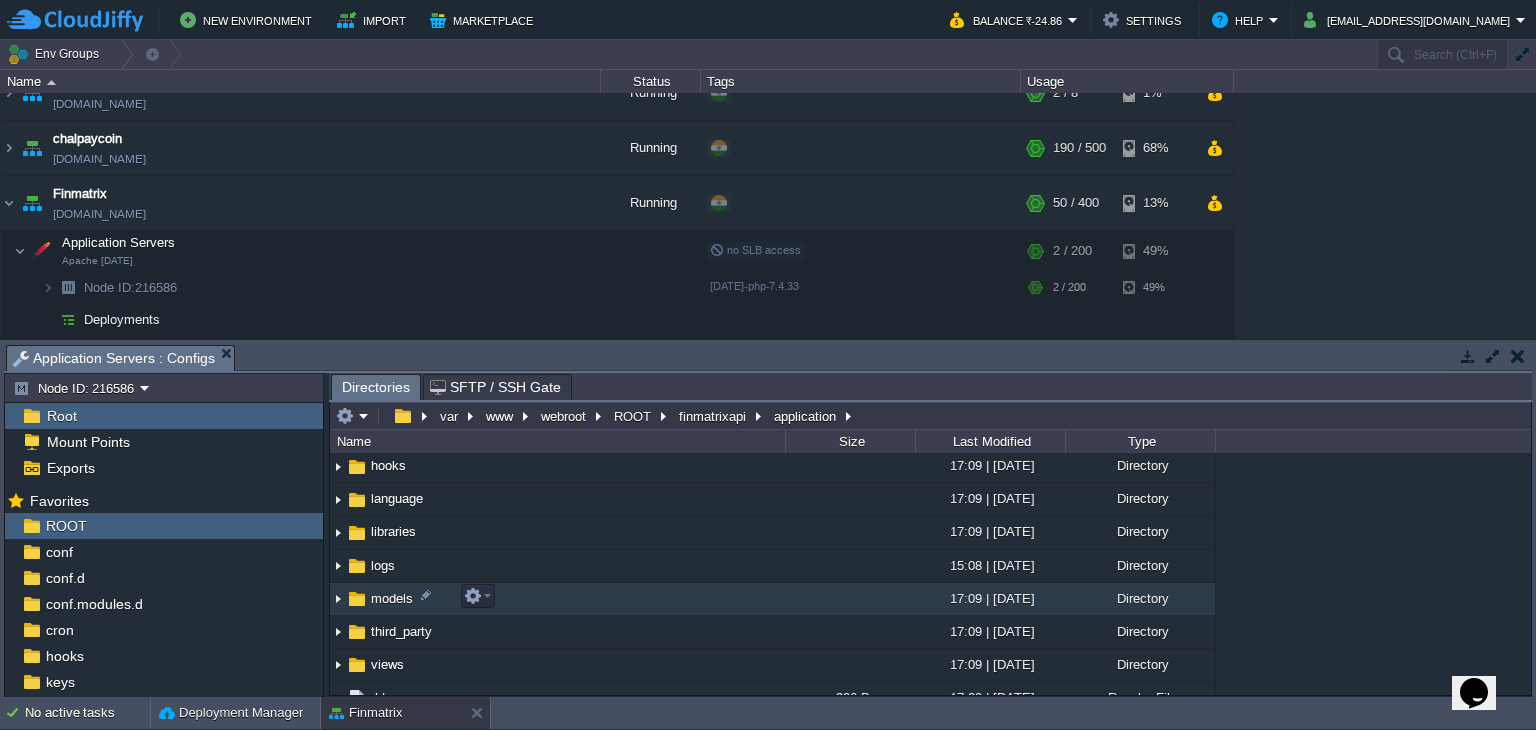 click on "models" at bounding box center [557, 599] 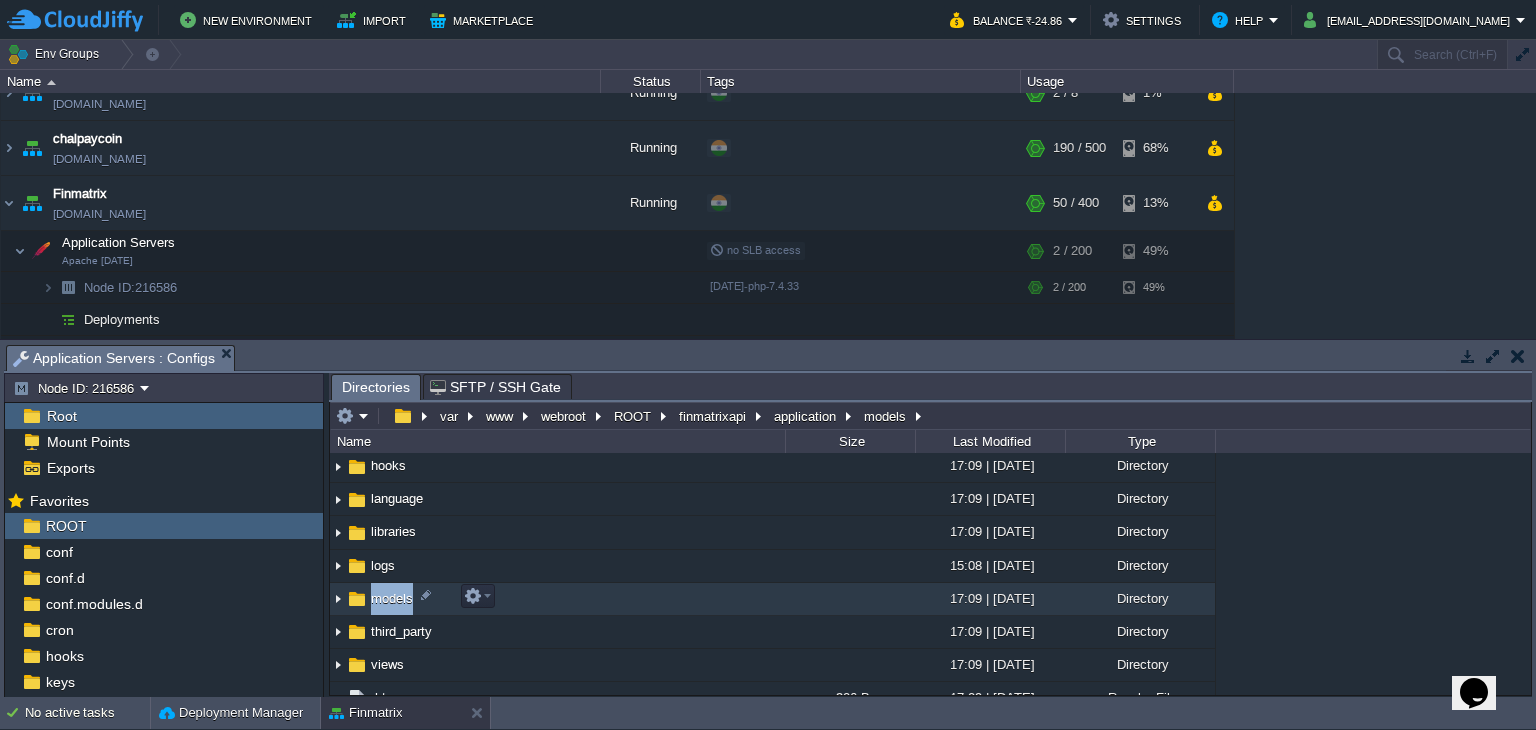 click on "models" at bounding box center [557, 599] 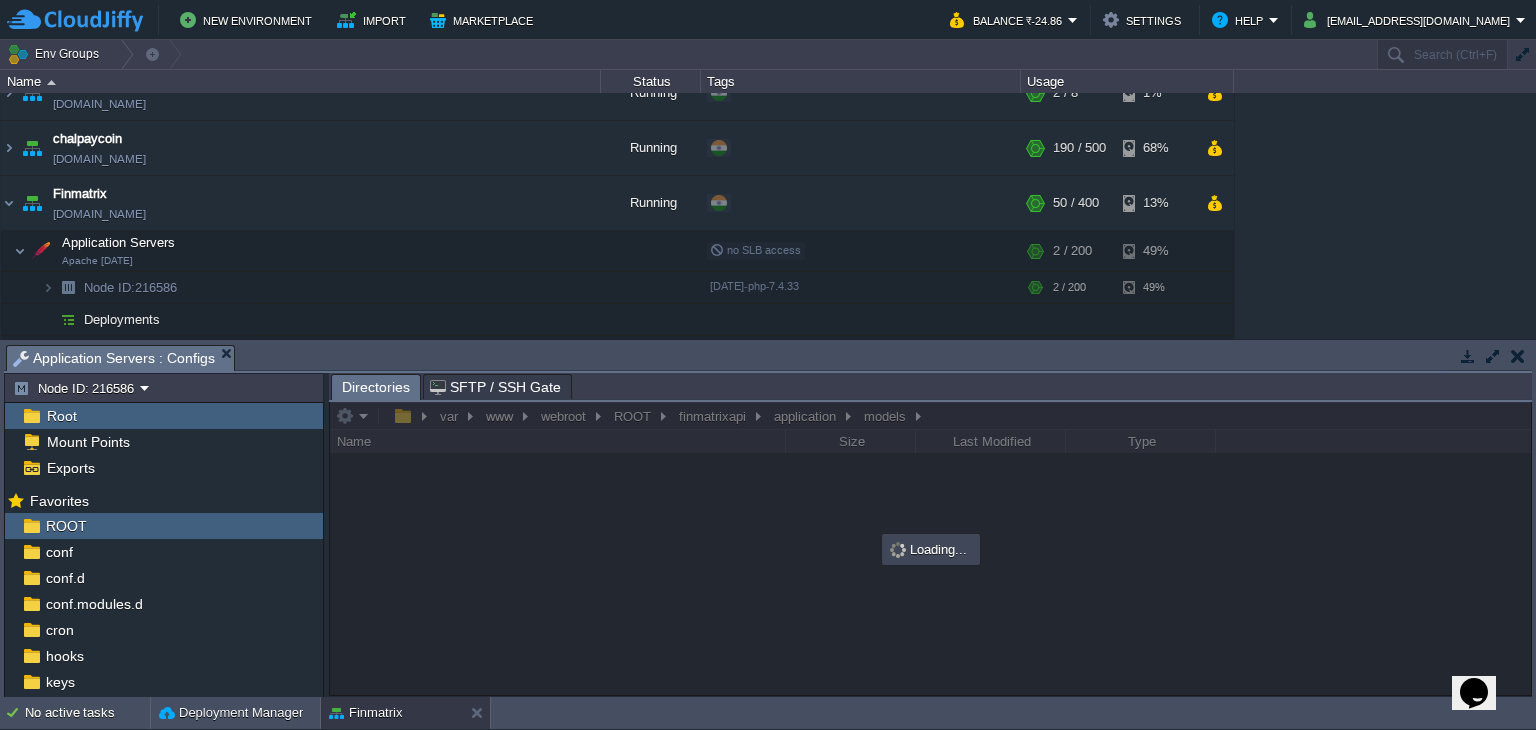 scroll, scrollTop: 0, scrollLeft: 0, axis: both 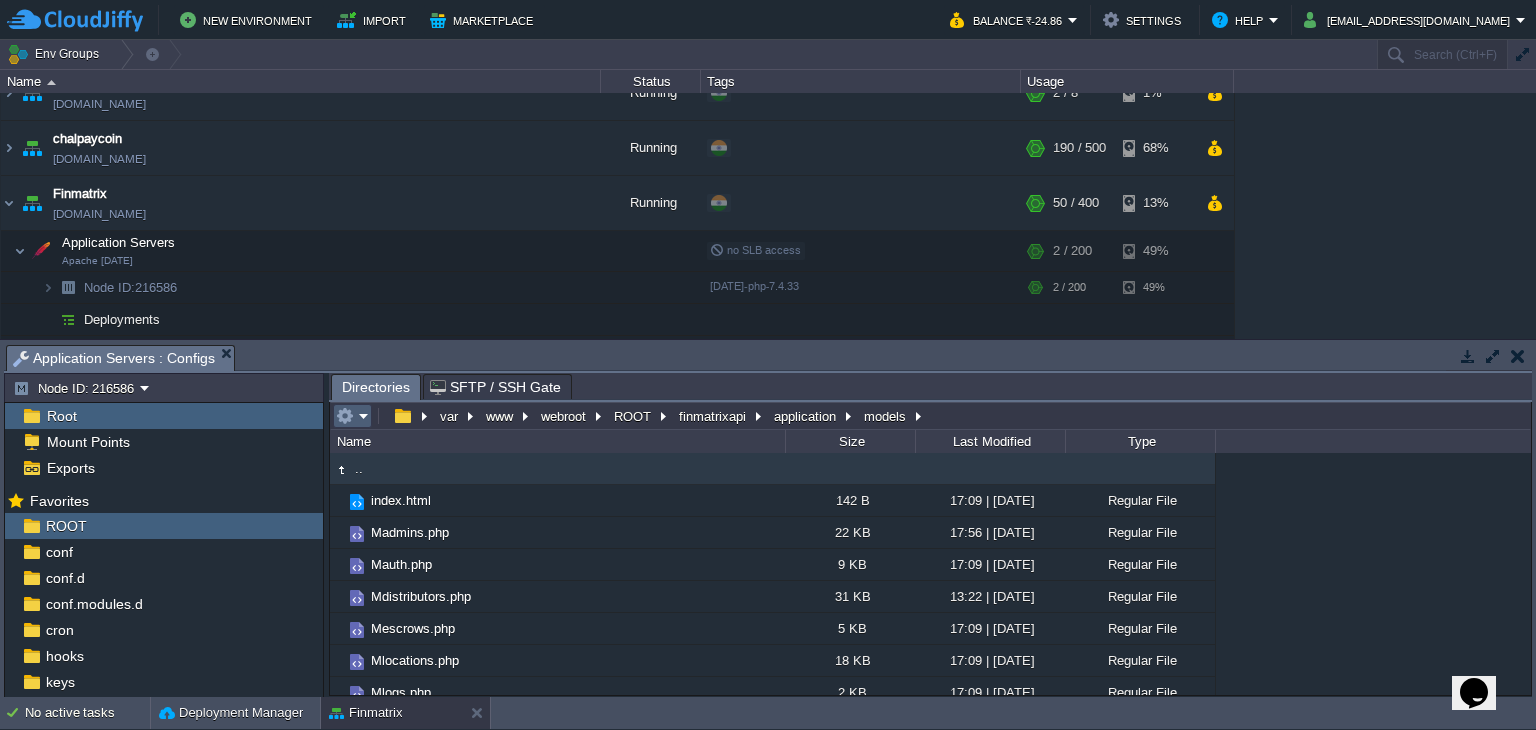 click at bounding box center (352, 416) 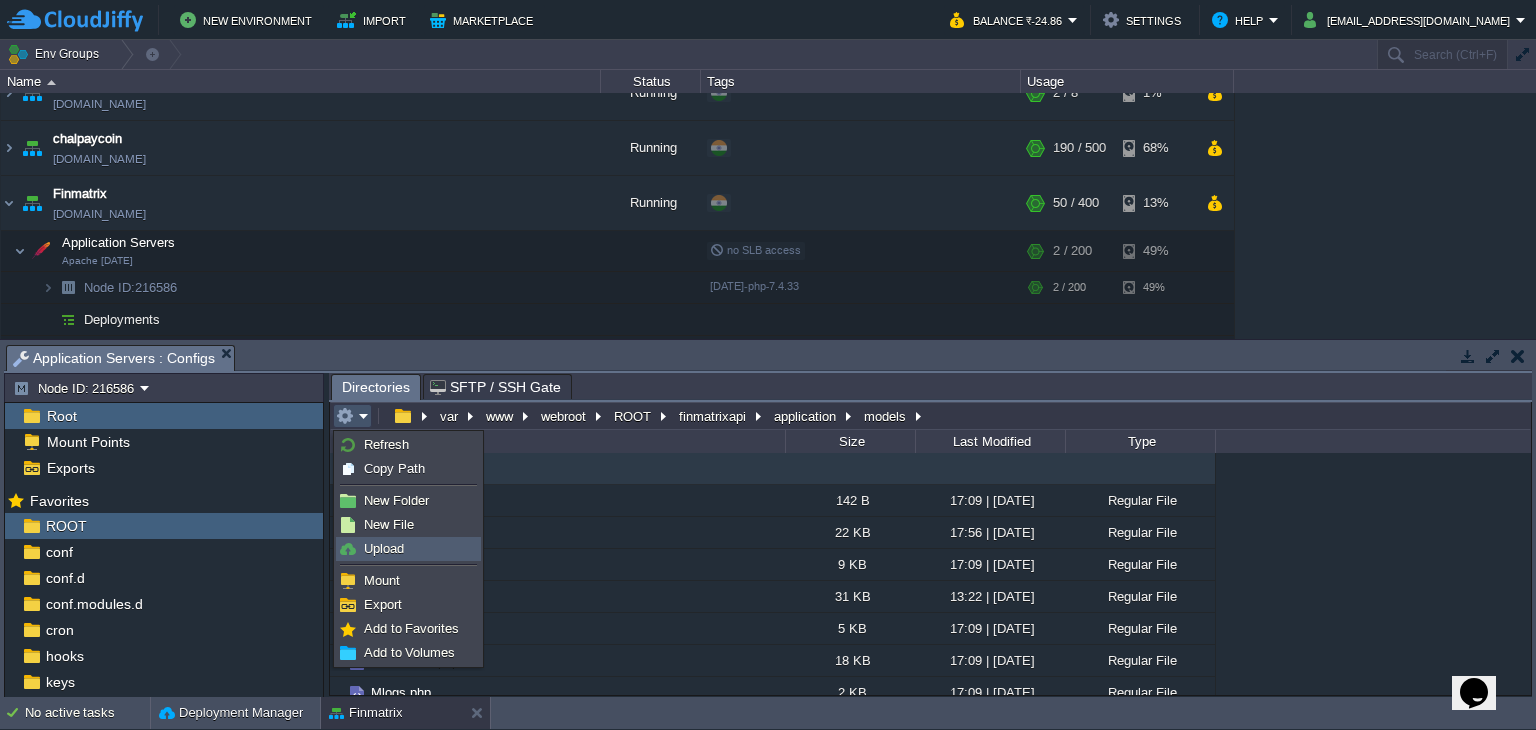 click on "Upload" at bounding box center (384, 548) 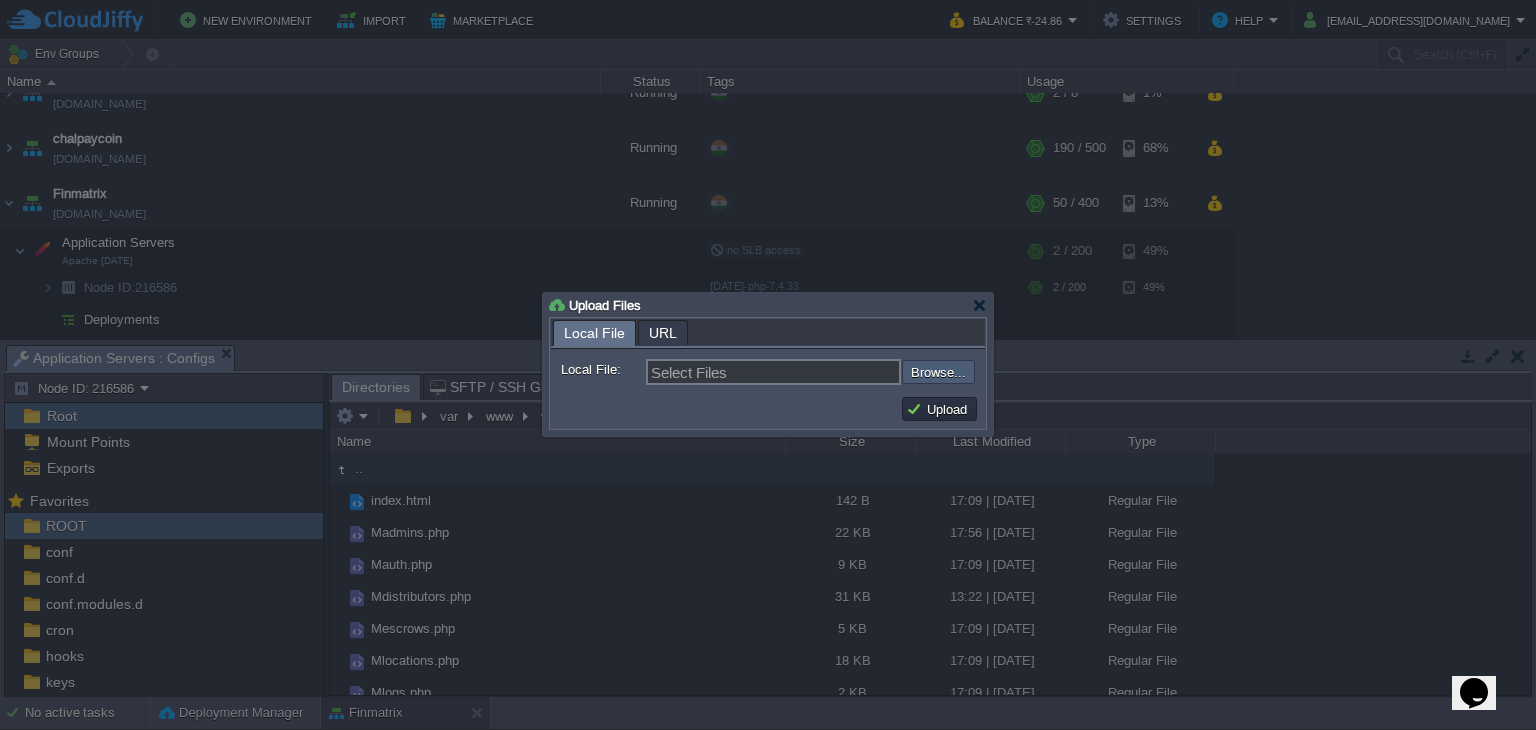 click at bounding box center [848, 372] 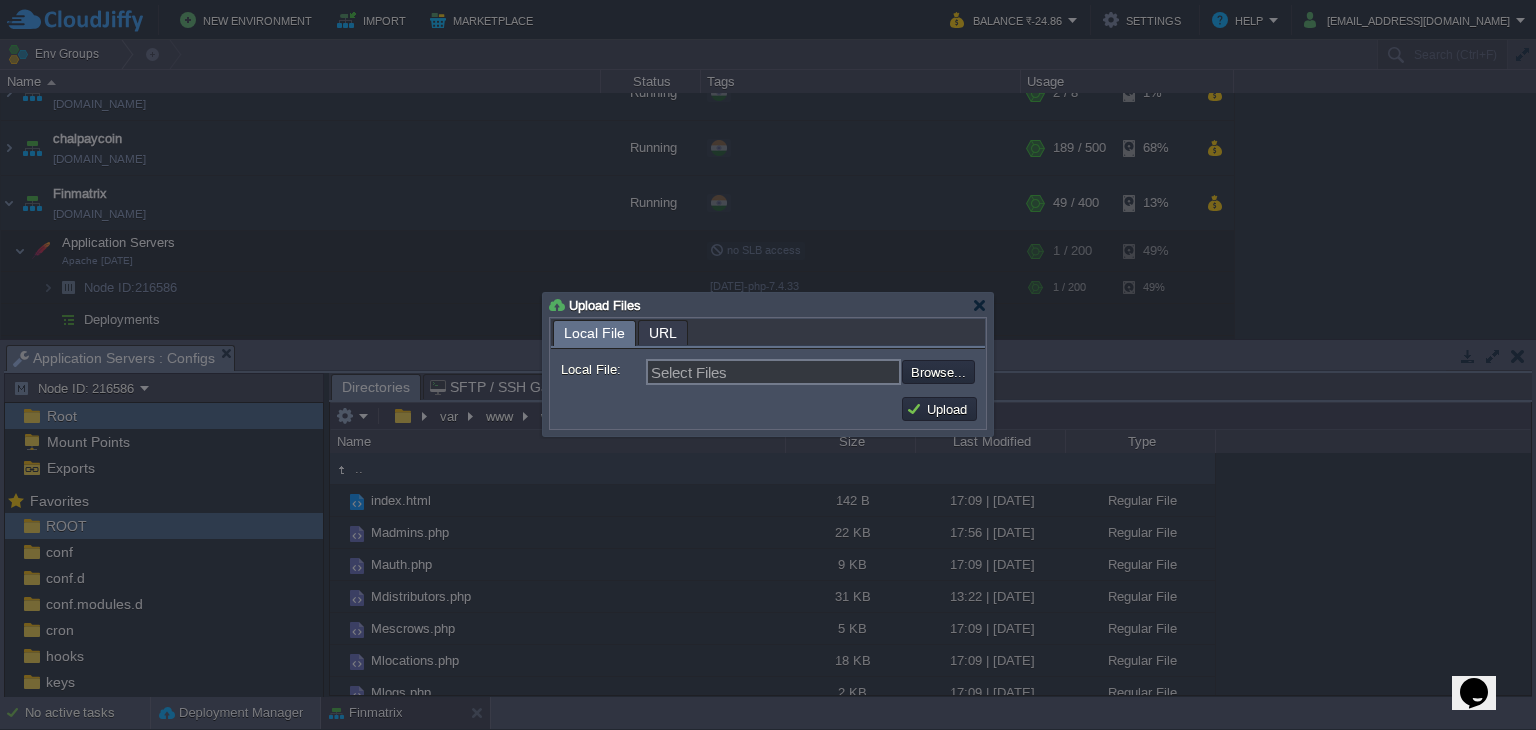type on "C:\fakepath\Mpayouts.php" 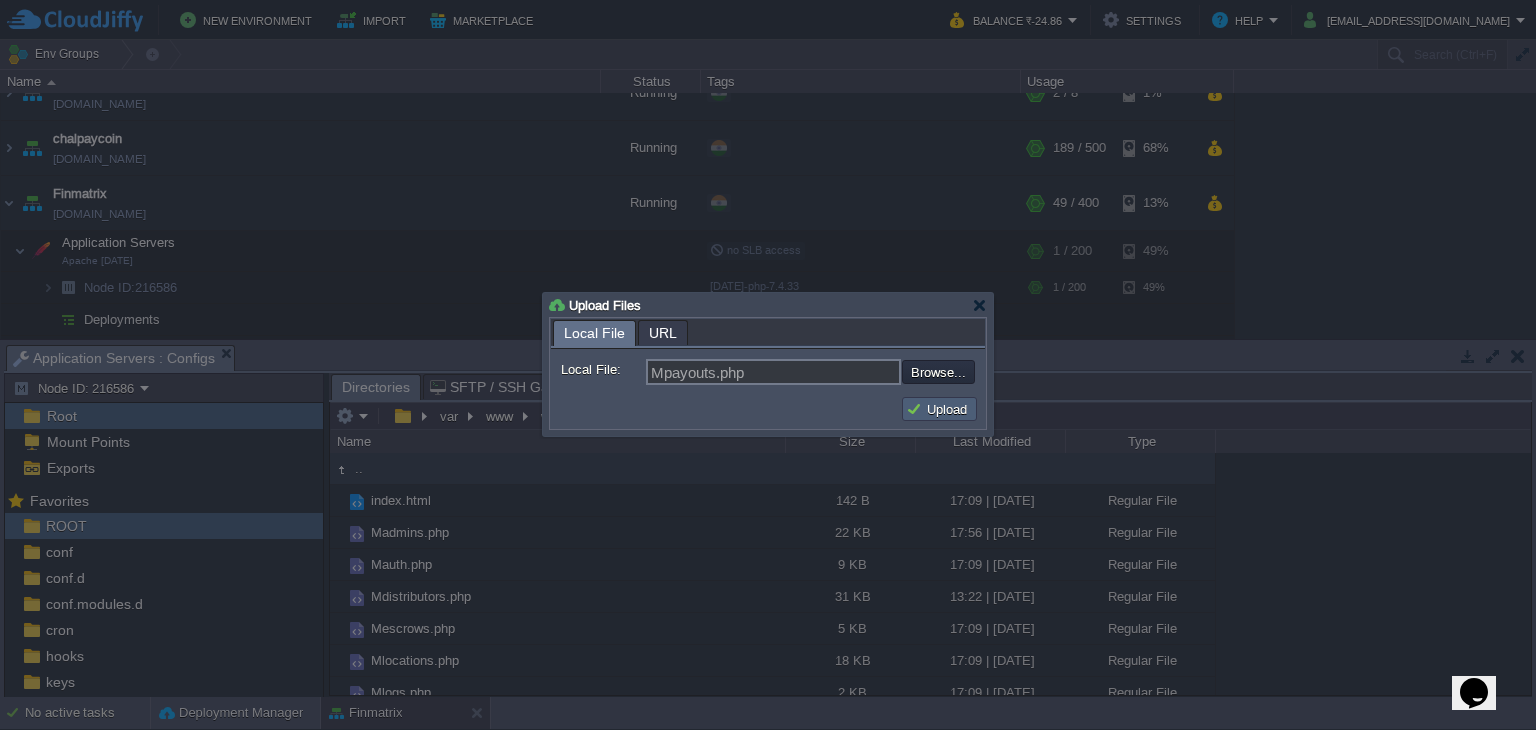 click on "Upload" at bounding box center (939, 409) 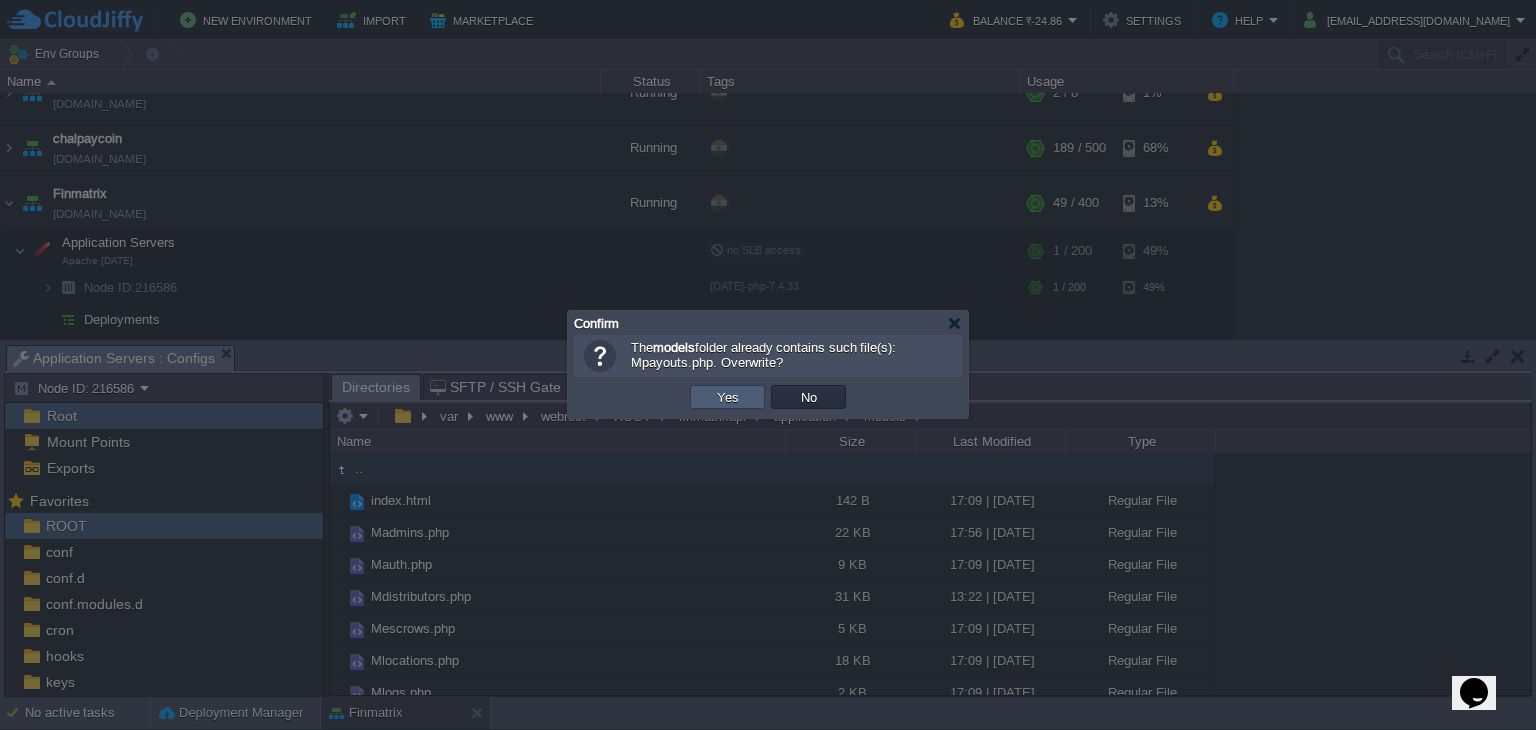 click on "Yes" at bounding box center (727, 397) 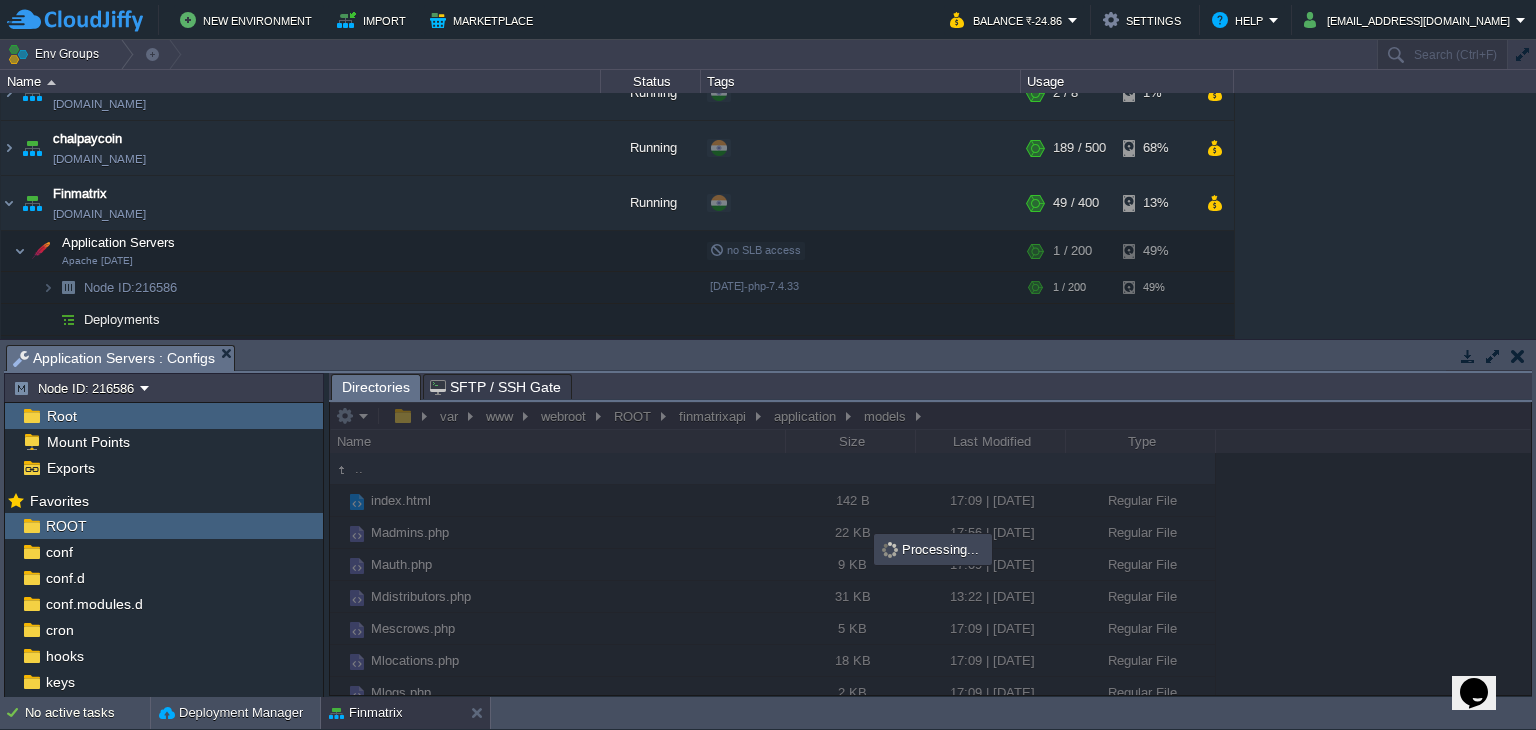 scroll, scrollTop: 0, scrollLeft: 0, axis: both 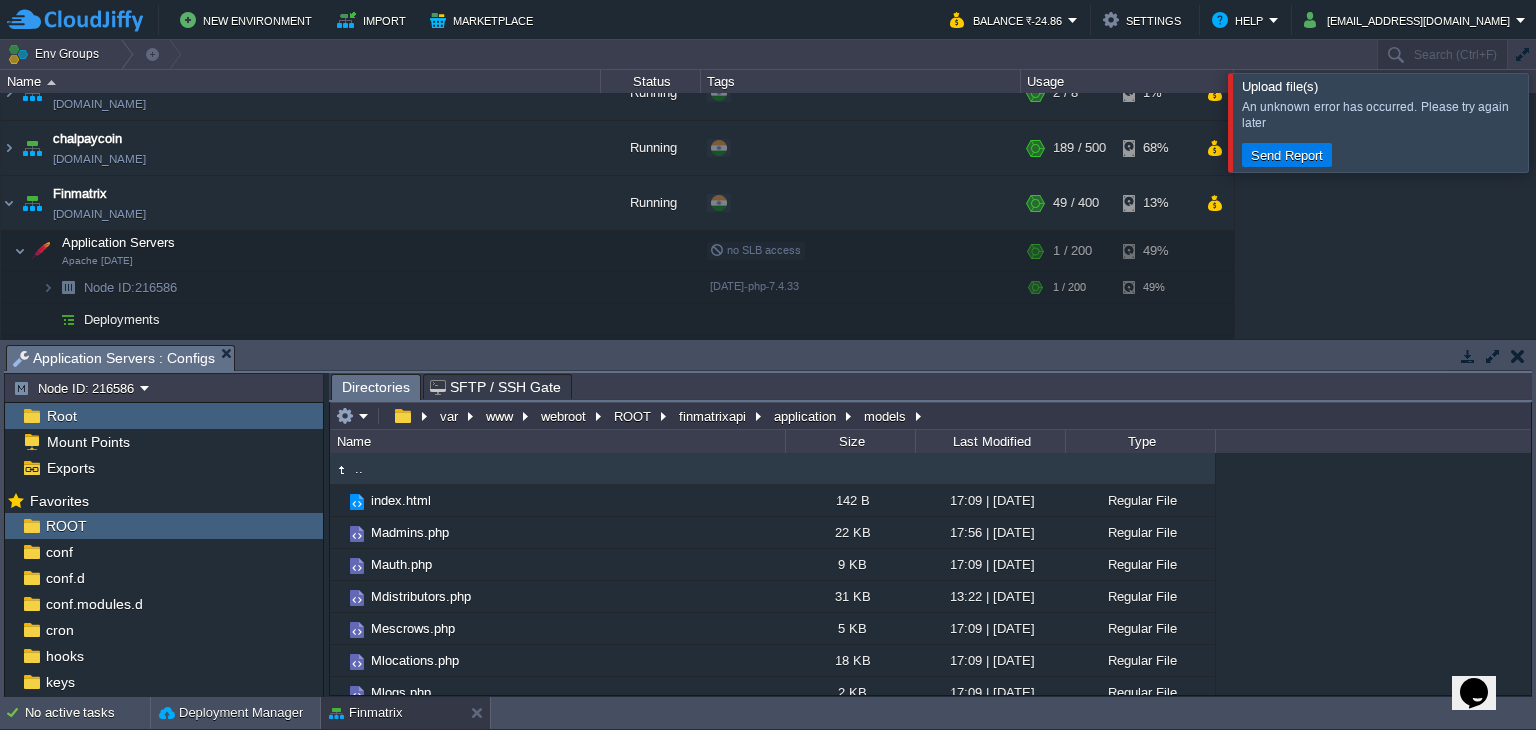 click at bounding box center [1560, 122] 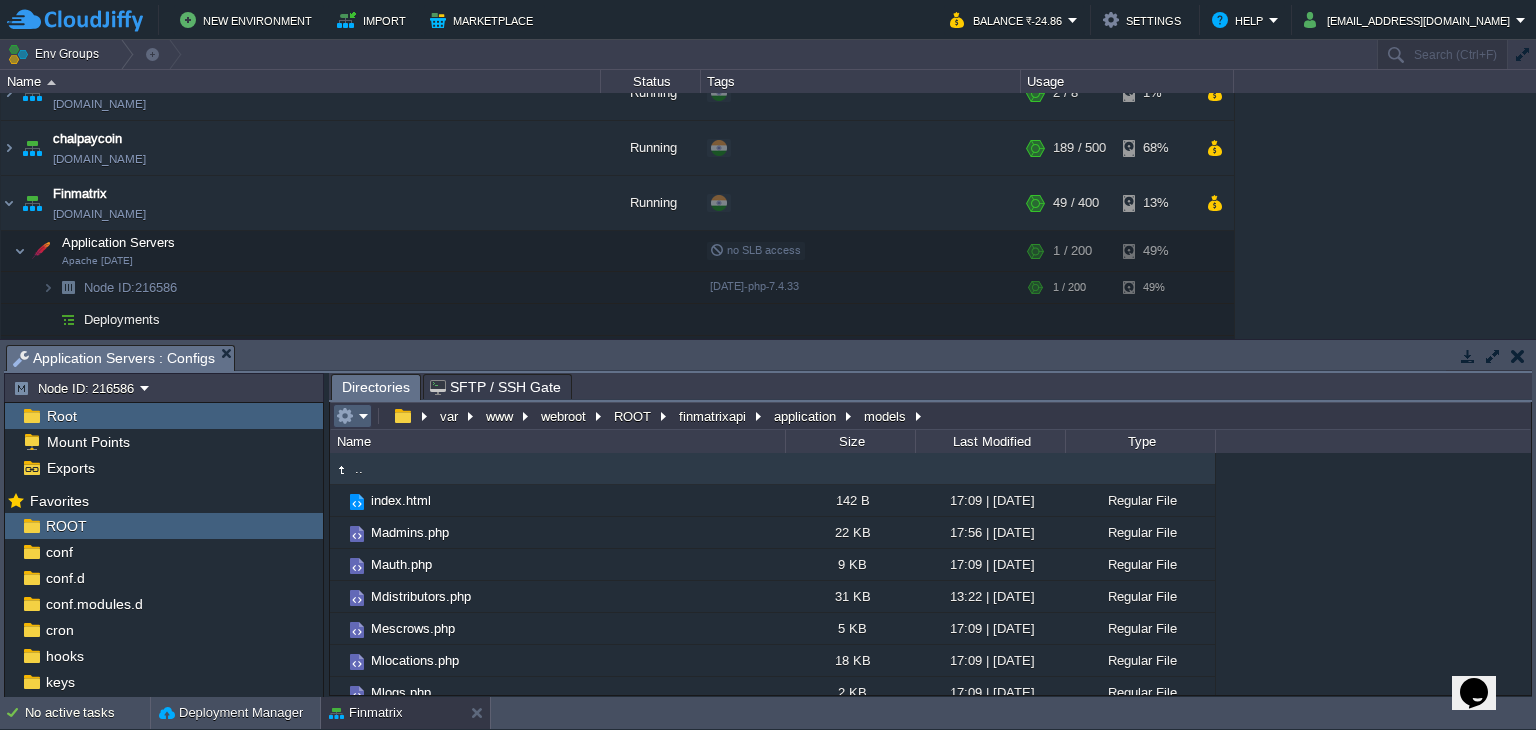 click at bounding box center (352, 416) 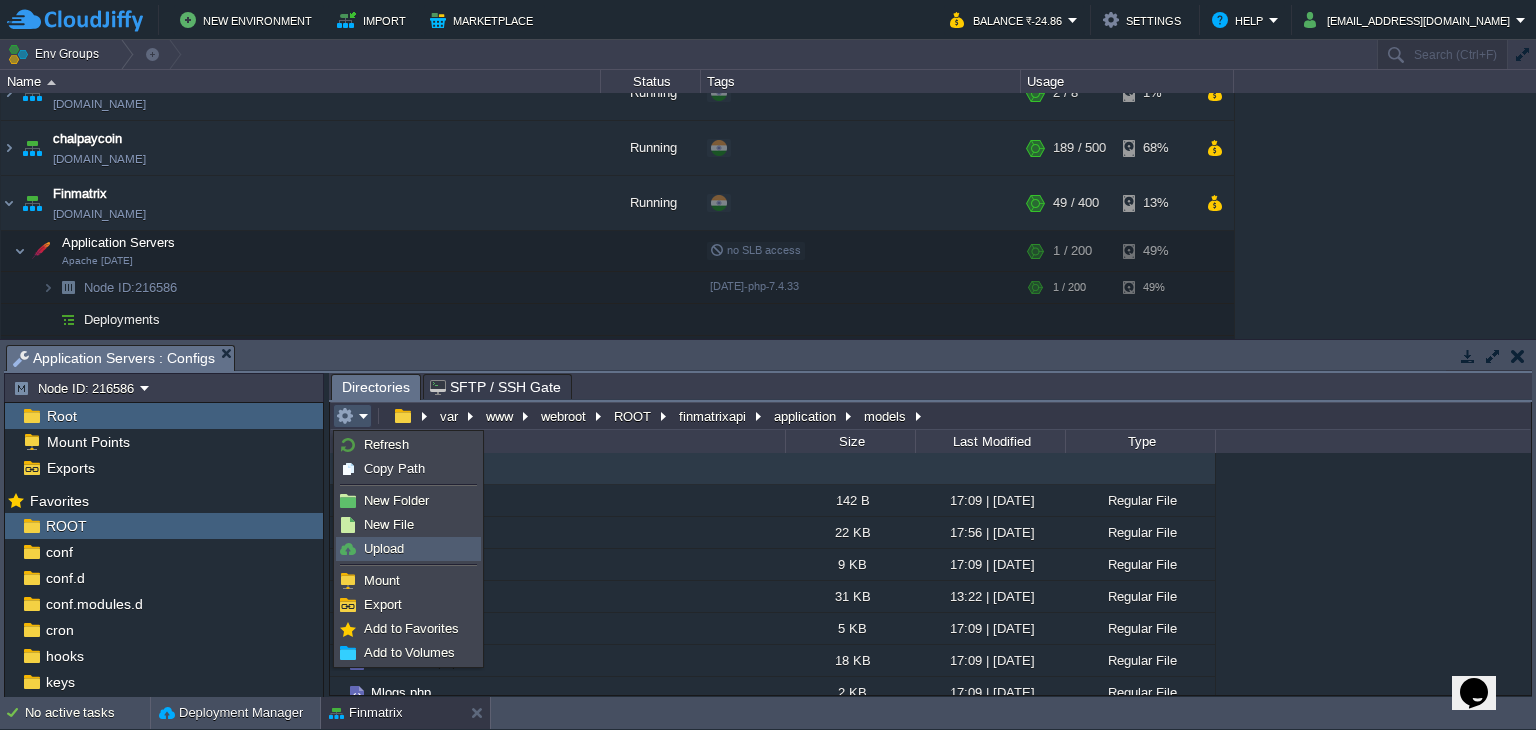 click on "Upload" at bounding box center [408, 549] 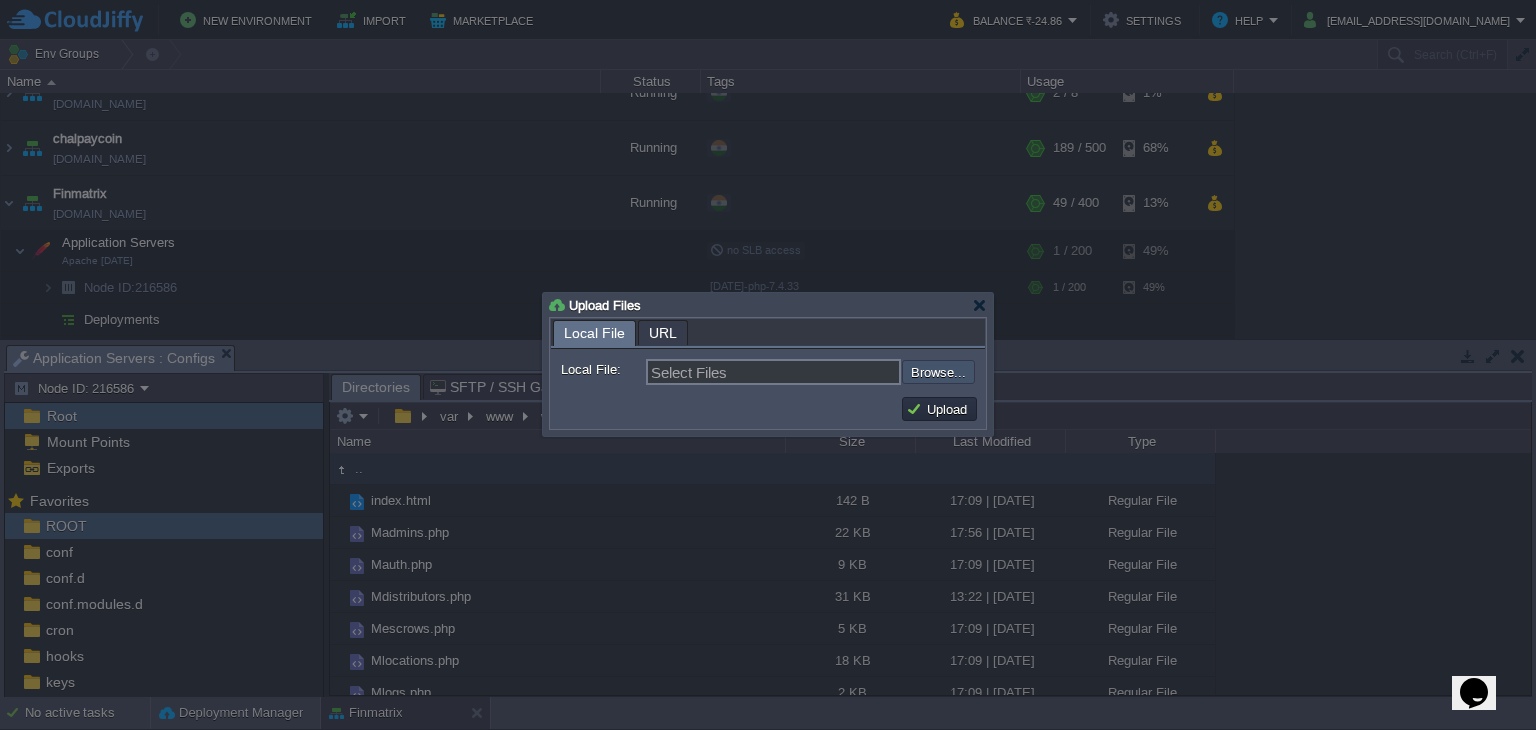 click at bounding box center [848, 372] 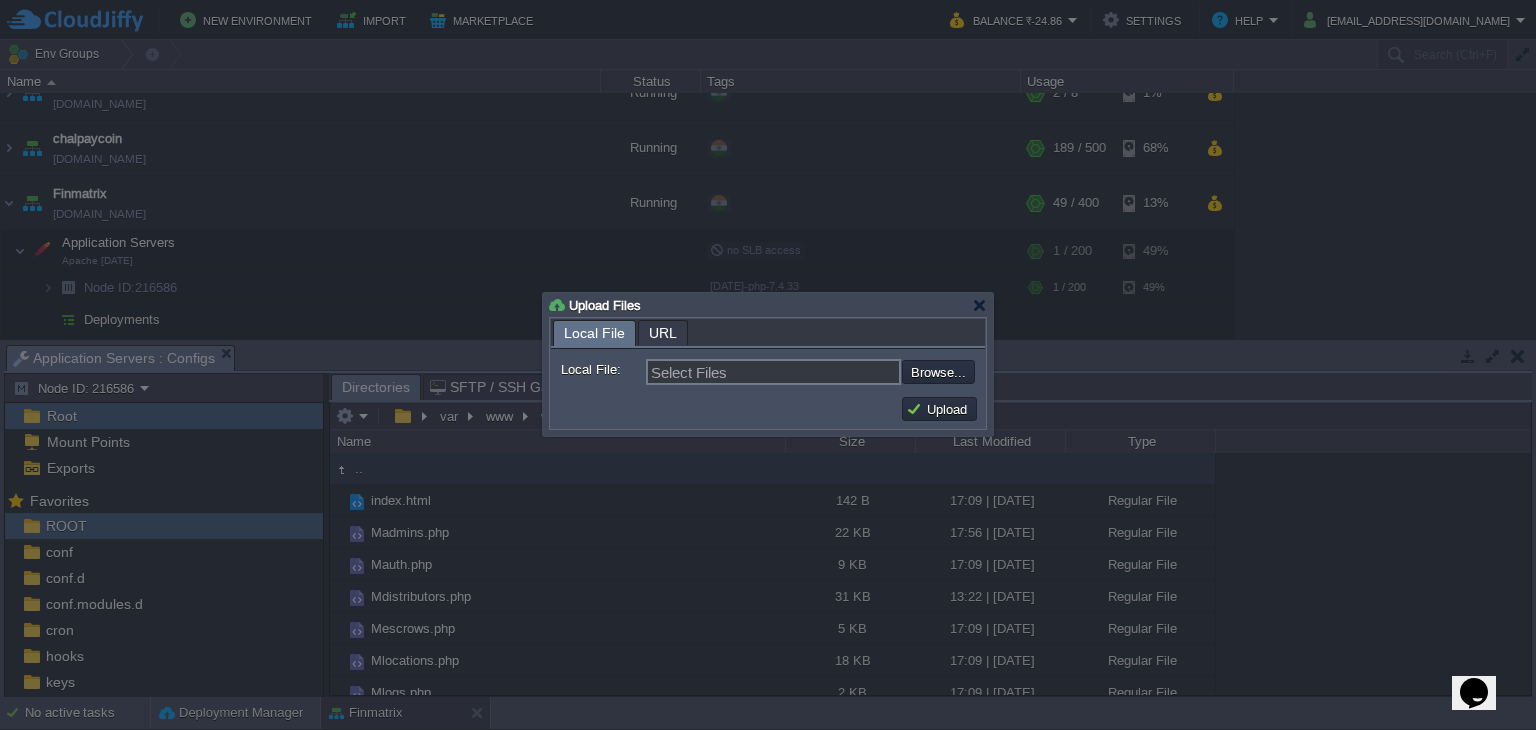 type on "C:\fakepath\Mpayouts.php" 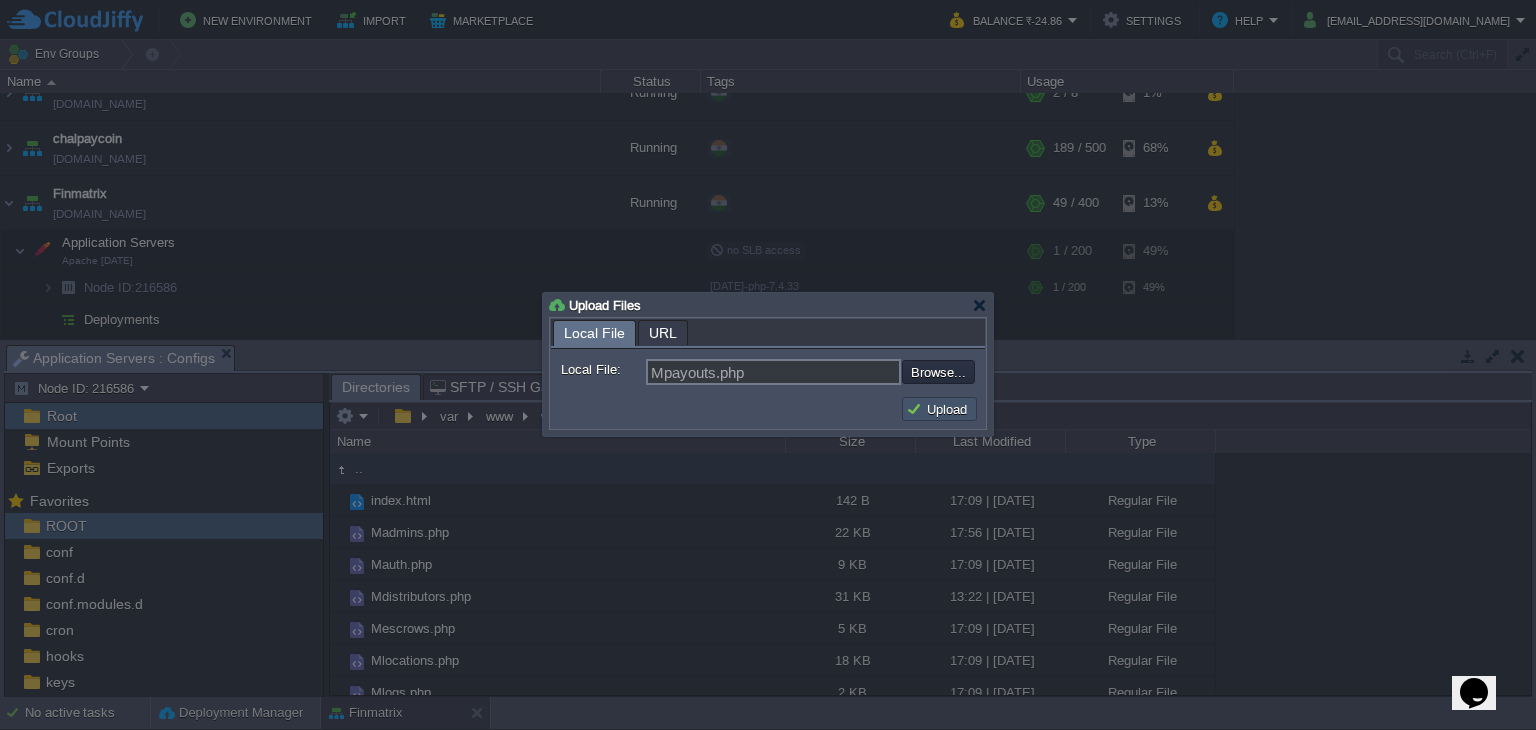 click on "Upload" at bounding box center (939, 409) 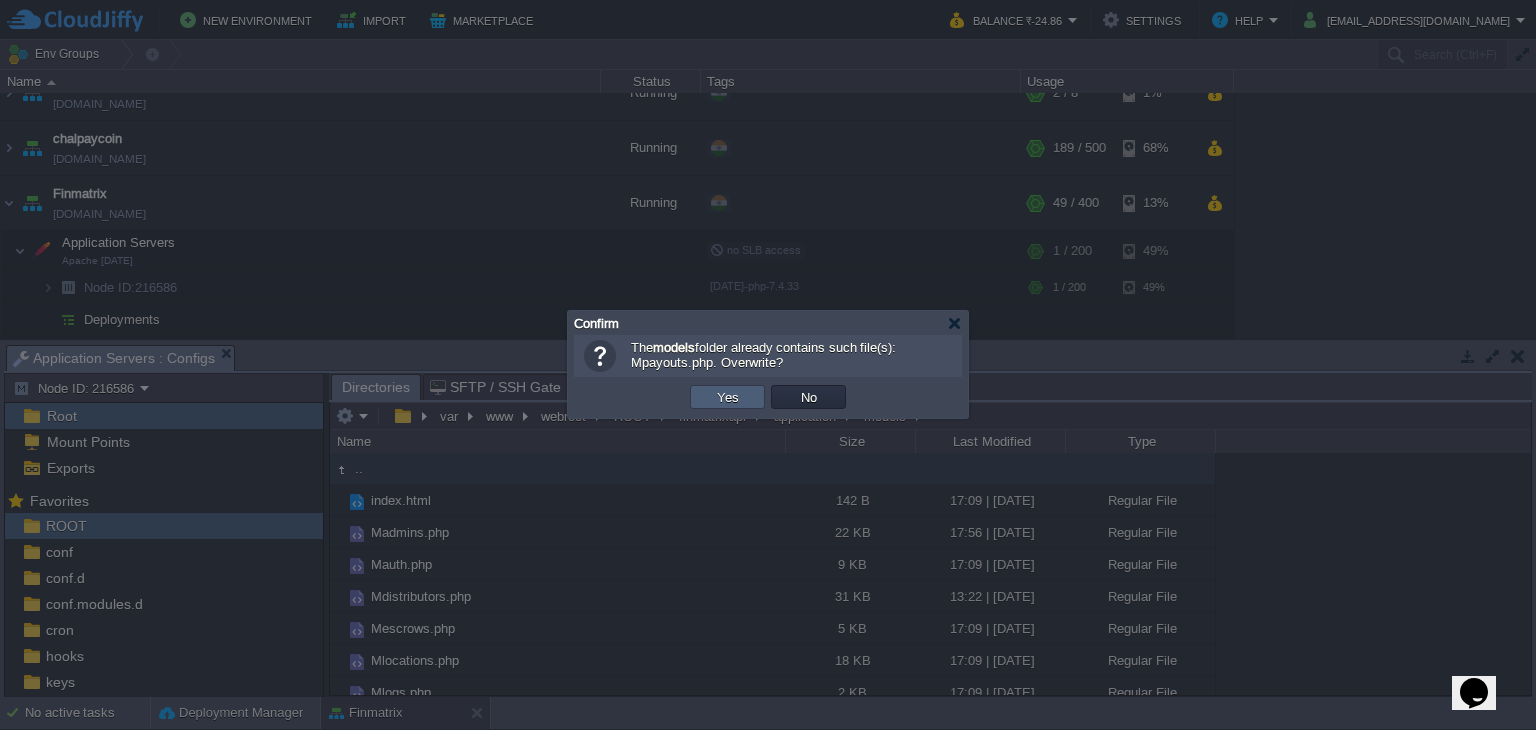 click on "Yes" at bounding box center (728, 397) 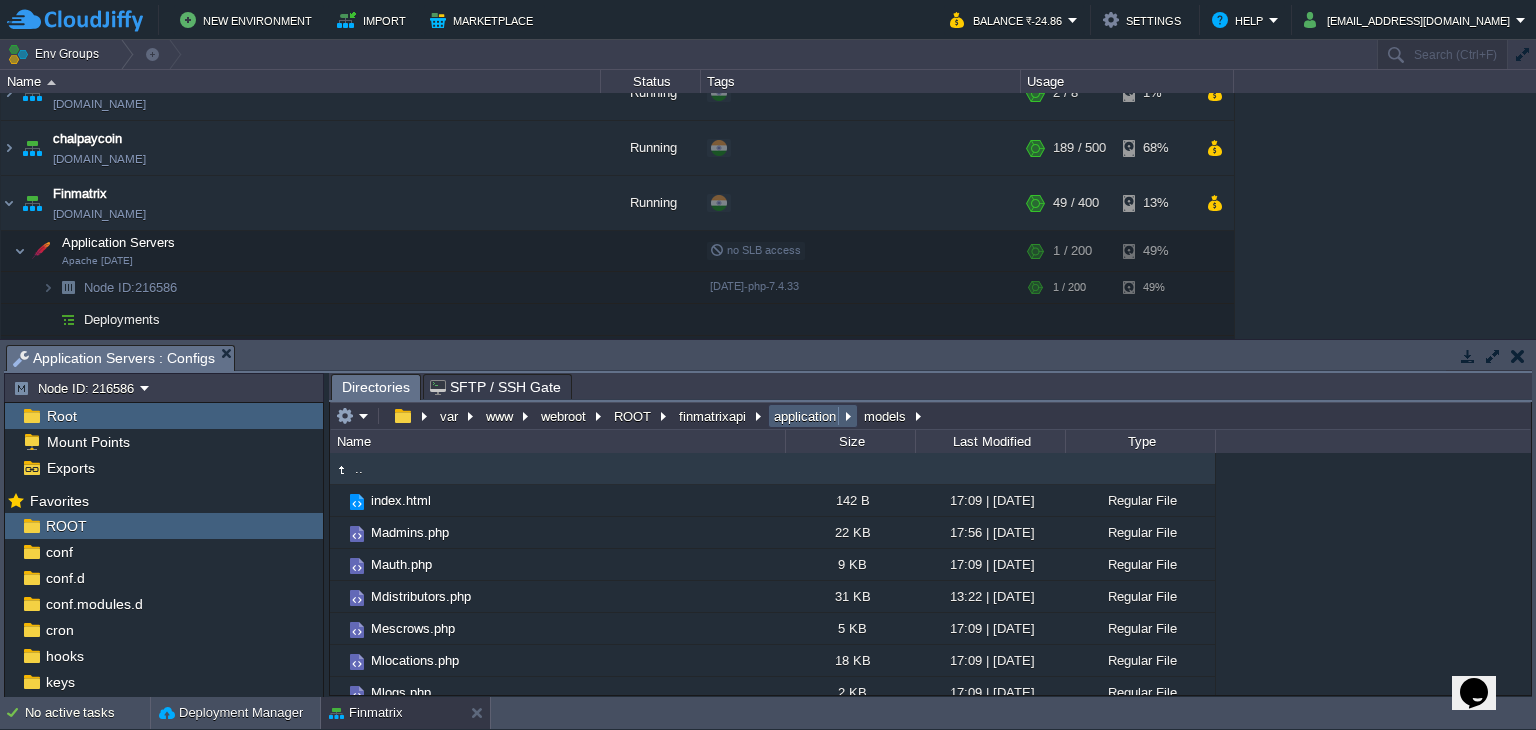 click on "application" at bounding box center [806, 416] 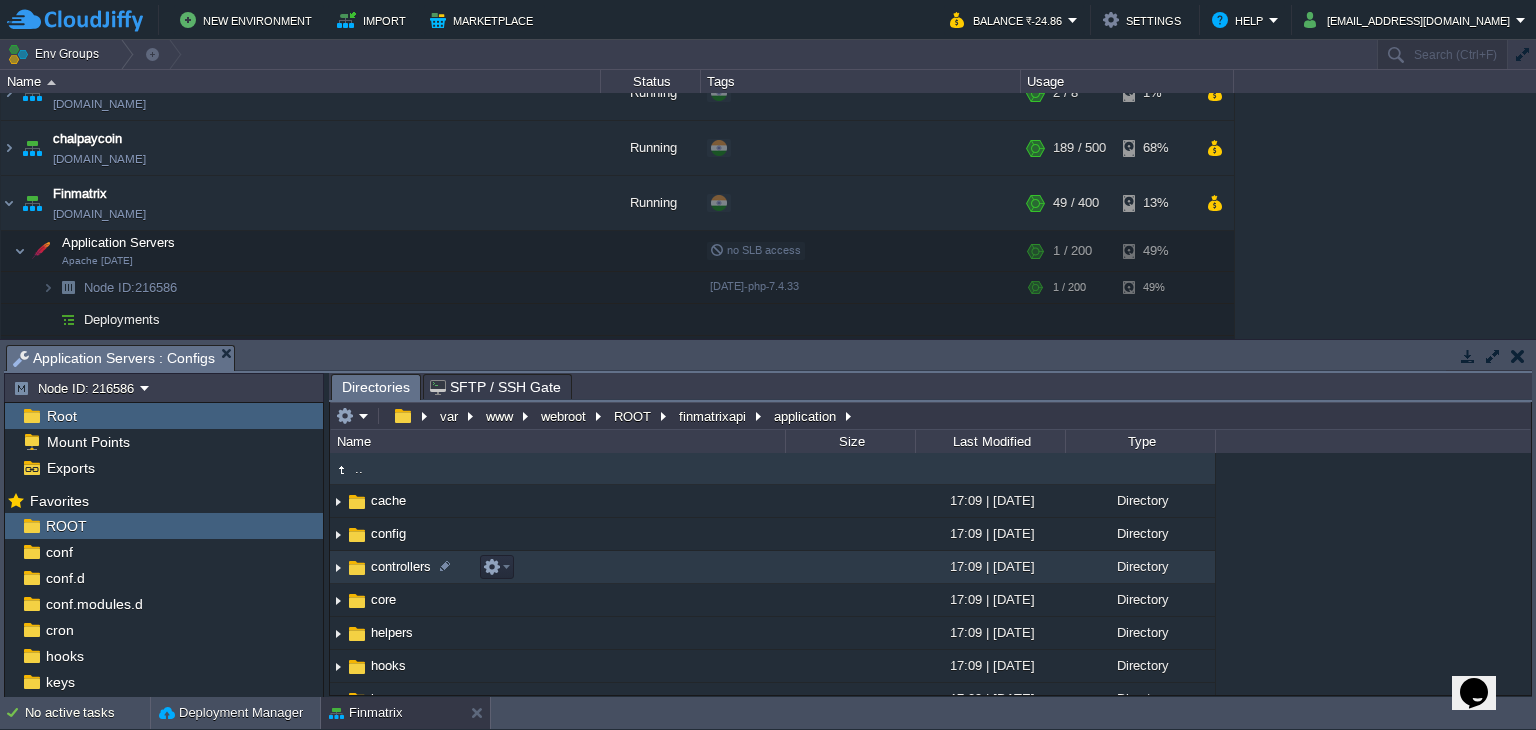 click on "controllers" at bounding box center (401, 566) 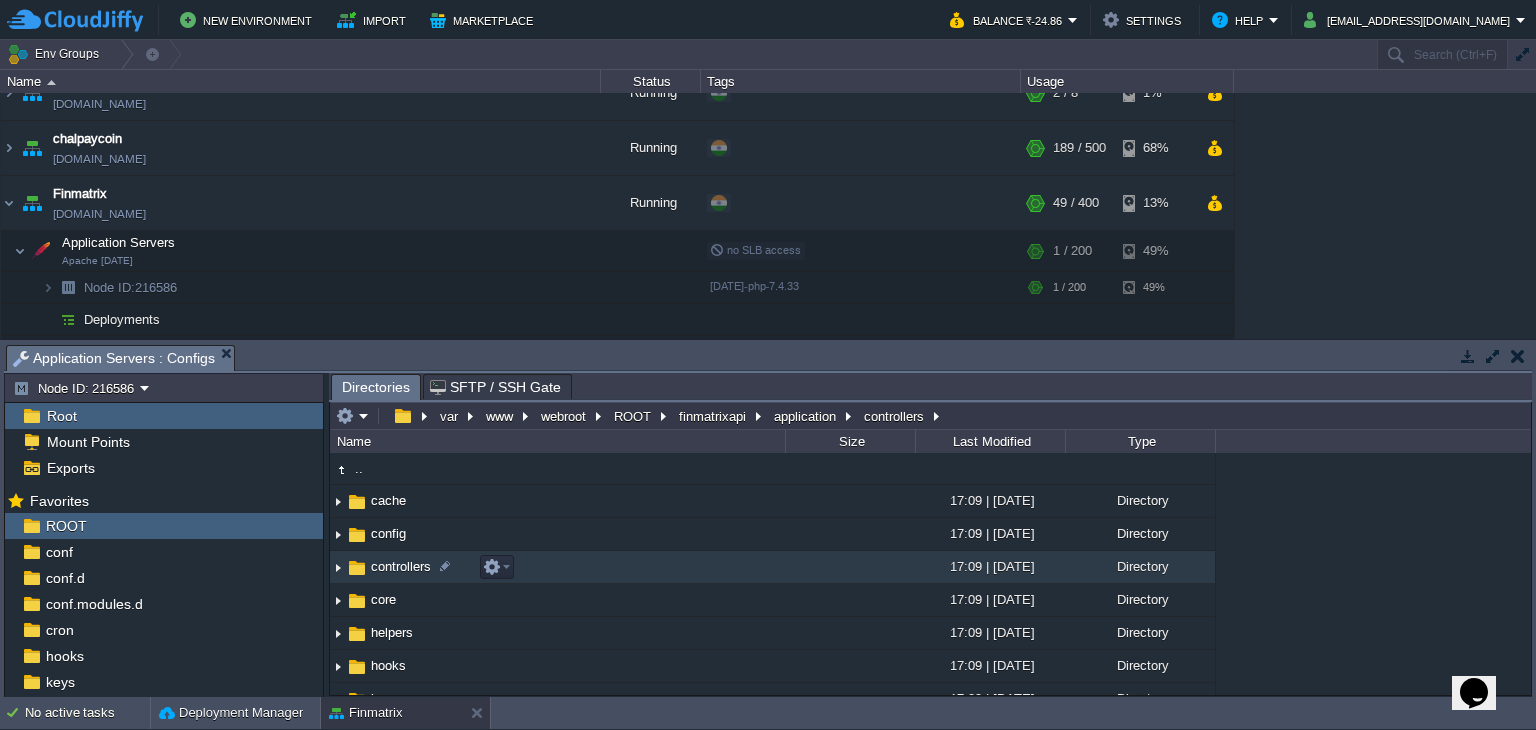 click on "controllers" at bounding box center (401, 566) 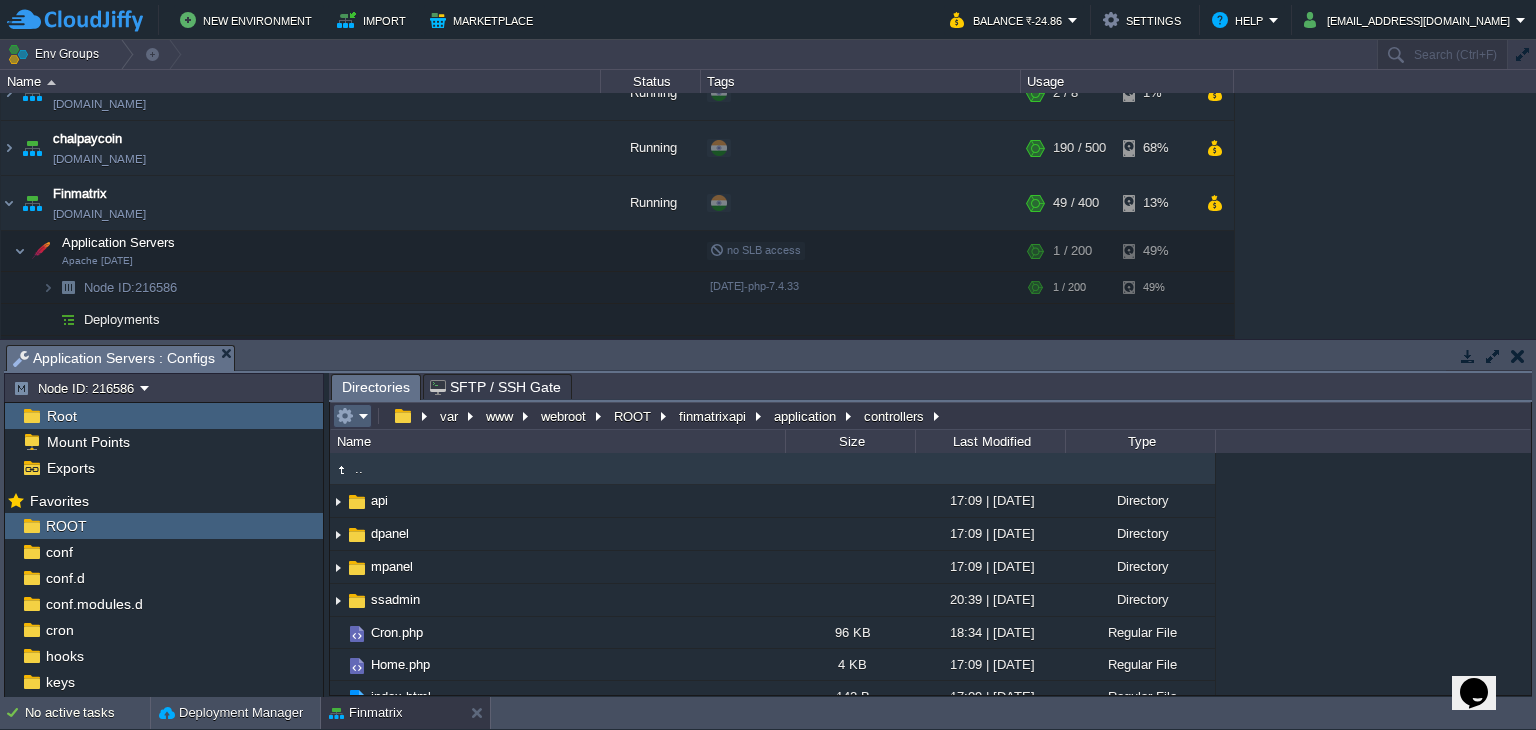 click at bounding box center (352, 416) 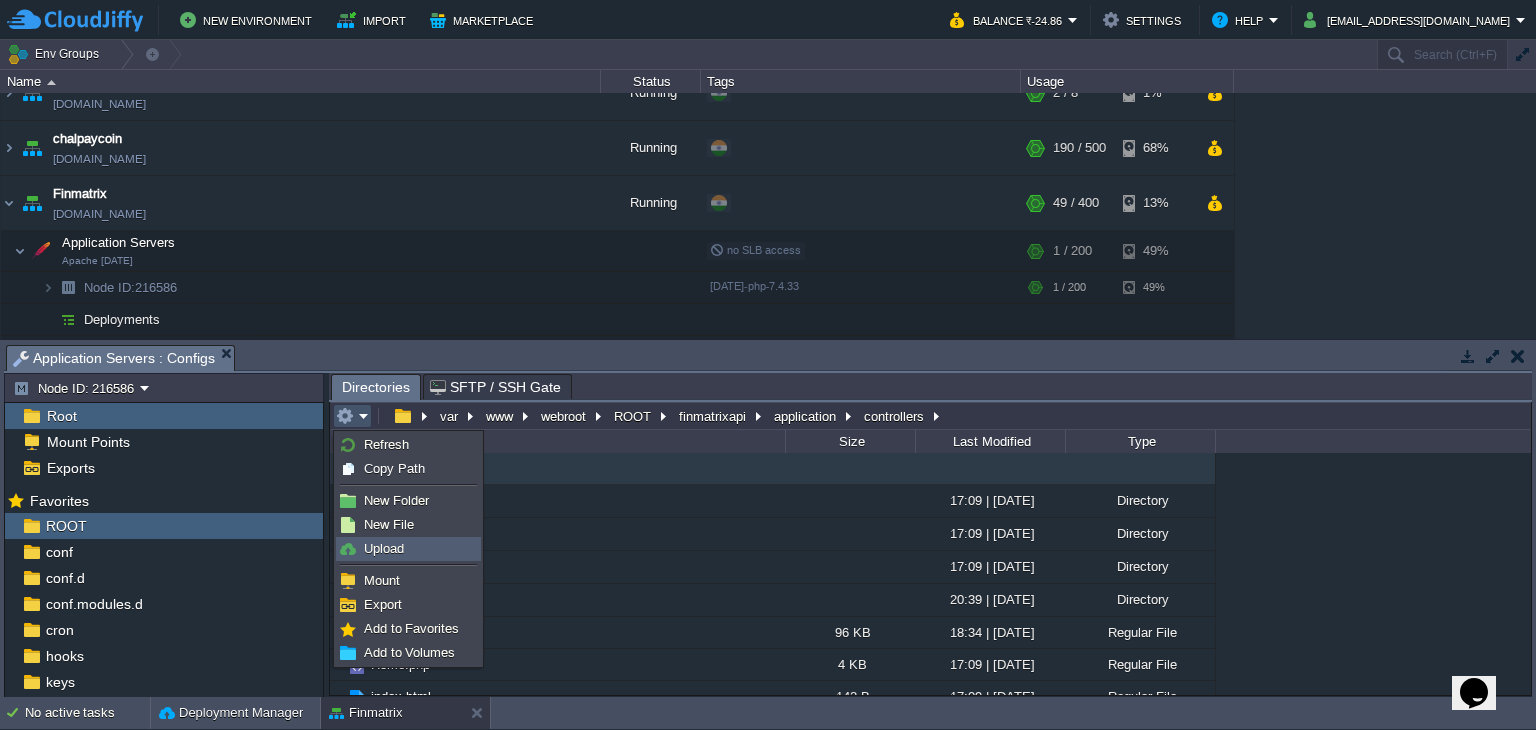 click on "Upload" at bounding box center (384, 548) 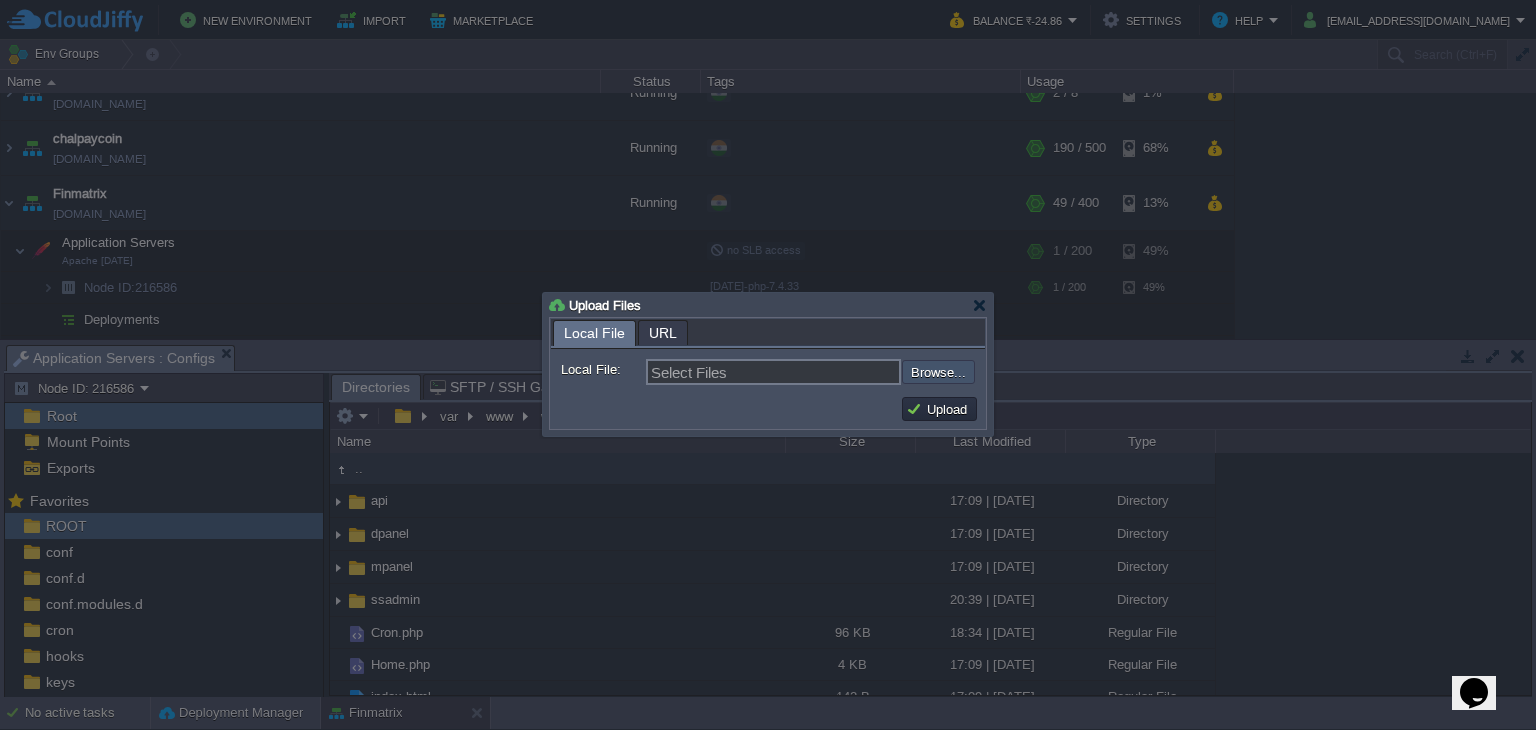 click at bounding box center [848, 372] 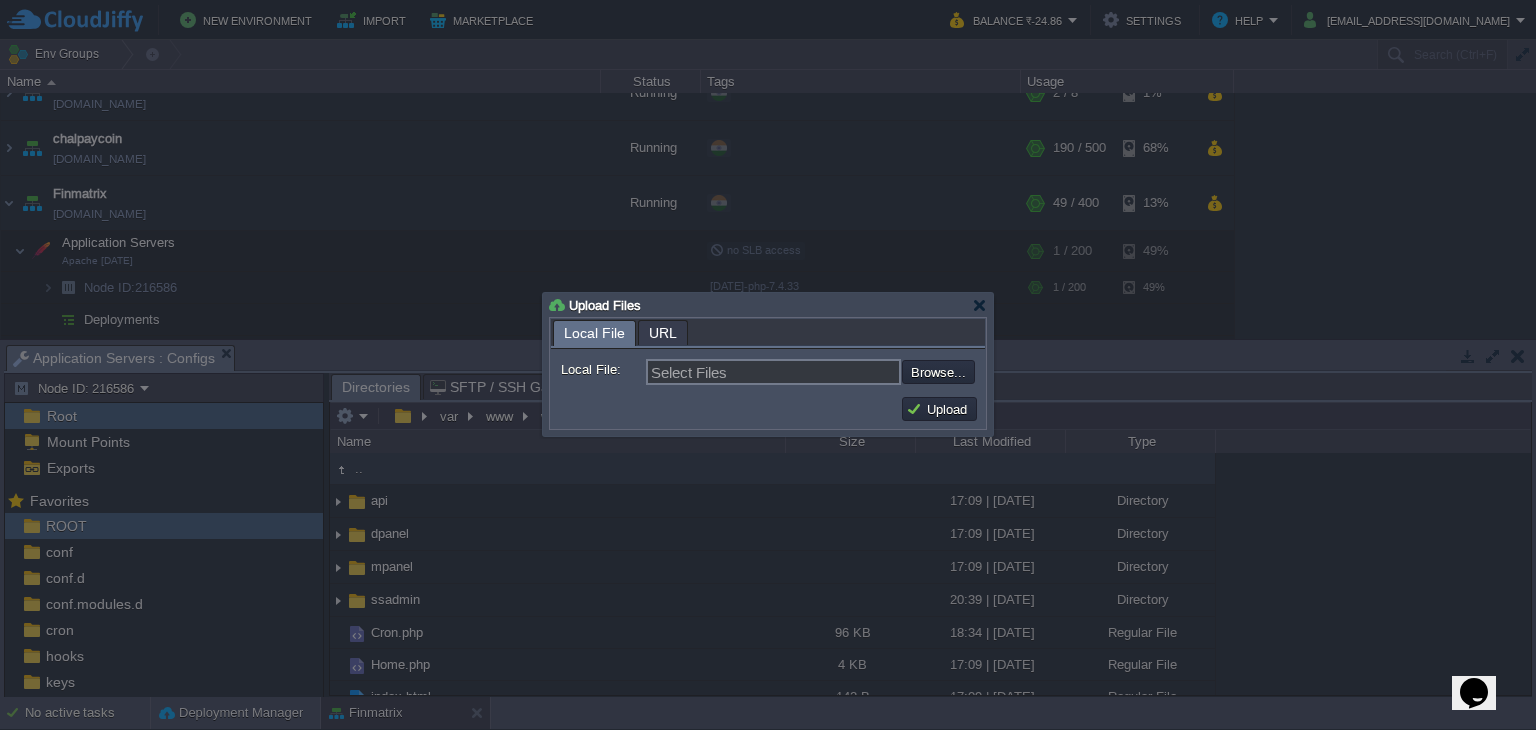 type on "C:\fakepath\Cron.php" 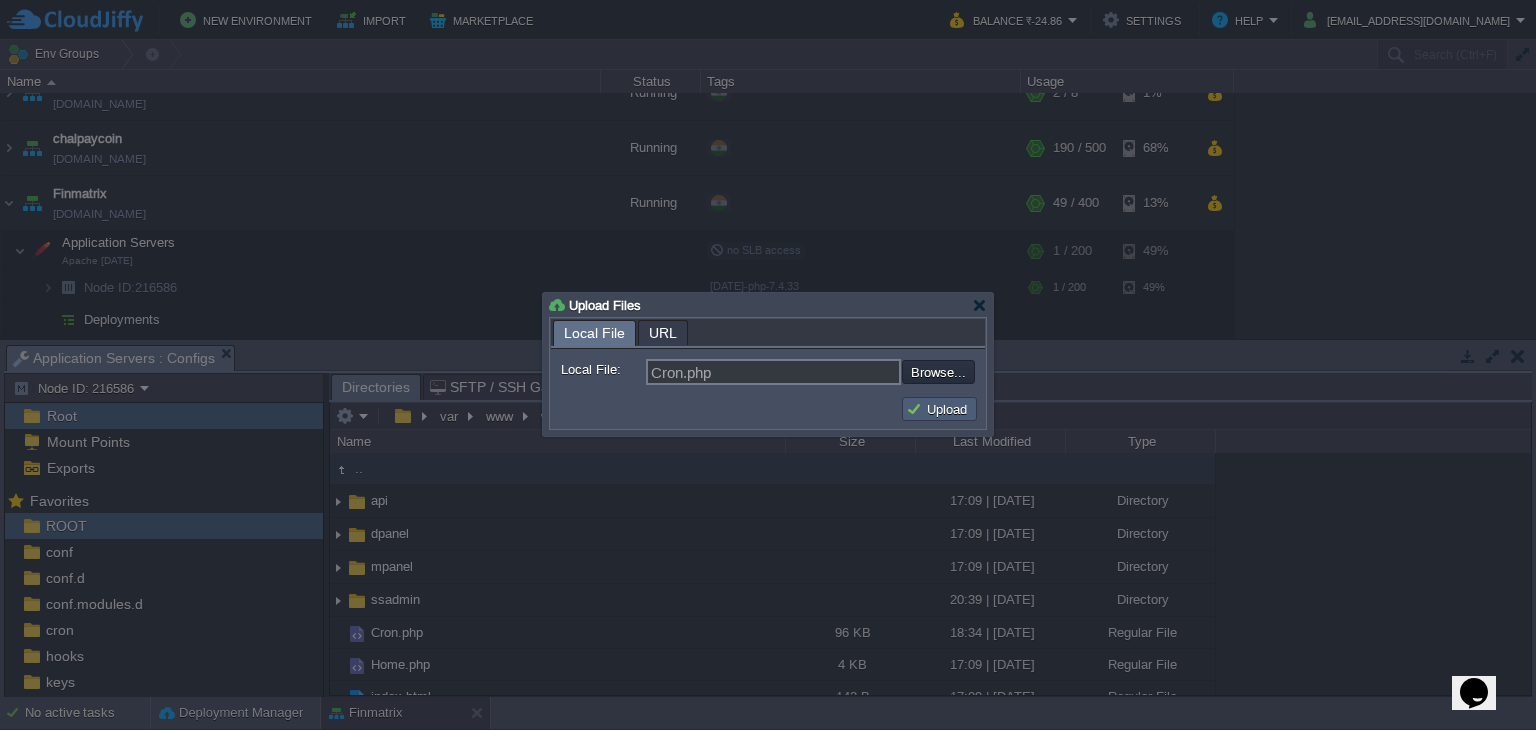 click on "Upload" at bounding box center (939, 409) 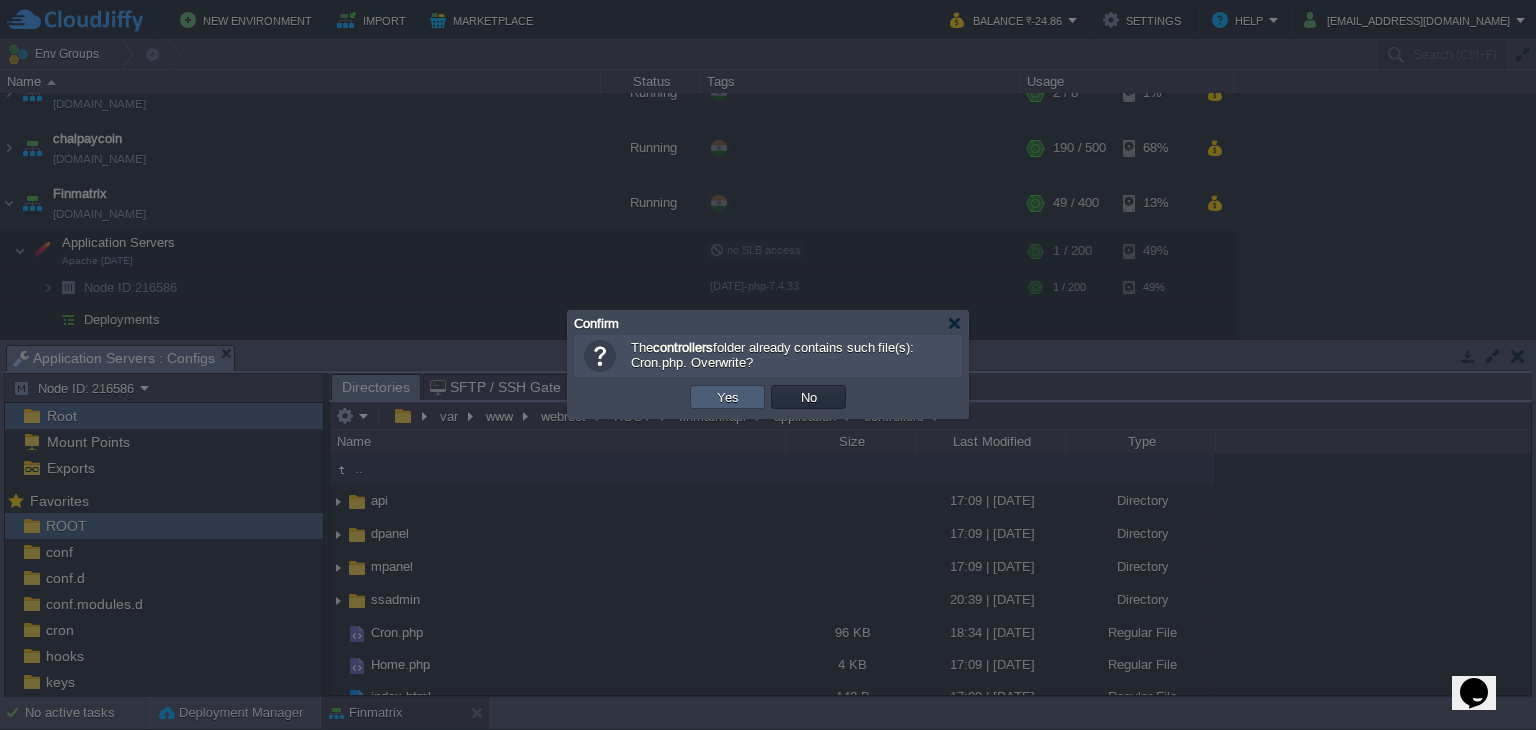 click on "Yes" at bounding box center (728, 397) 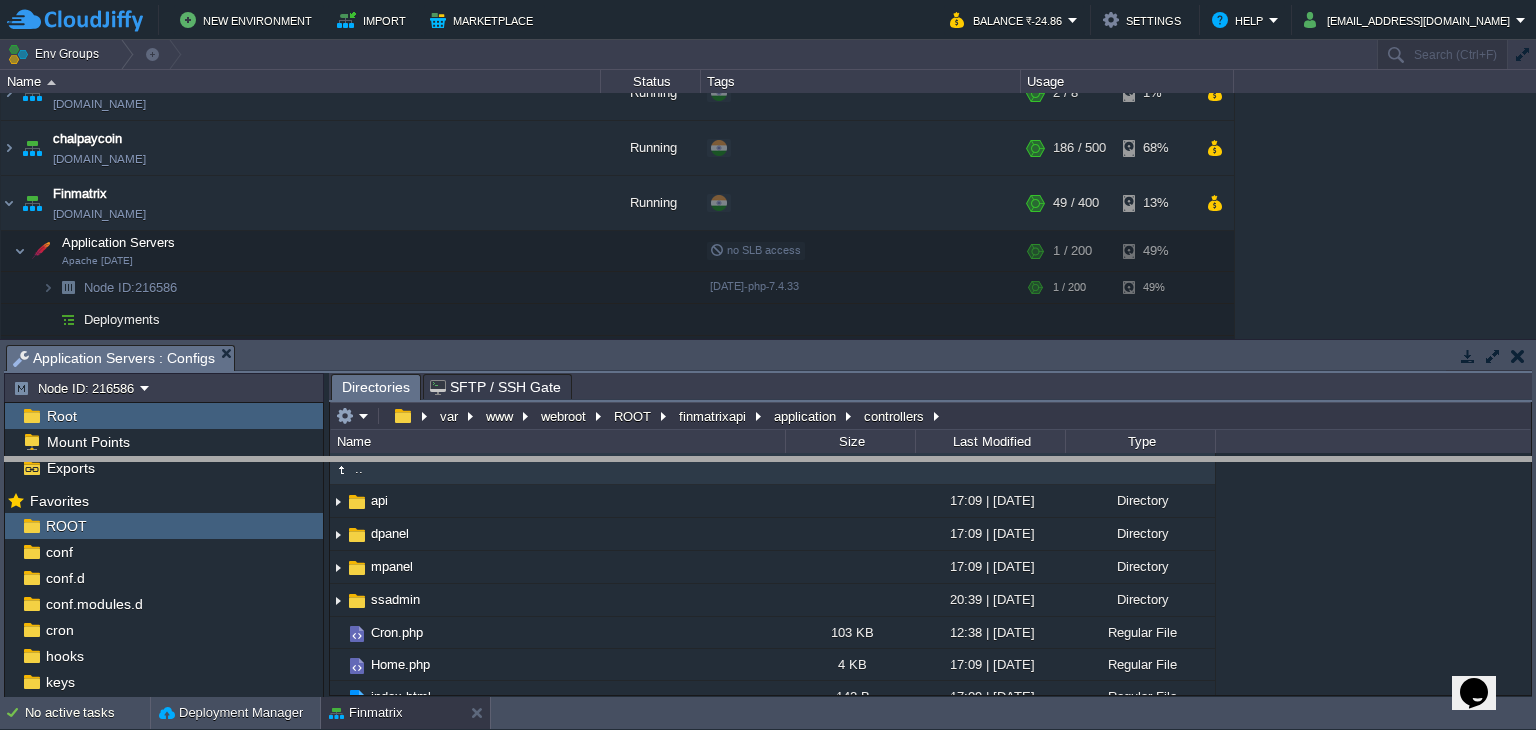 drag, startPoint x: 520, startPoint y: 353, endPoint x: 510, endPoint y: 473, distance: 120.41595 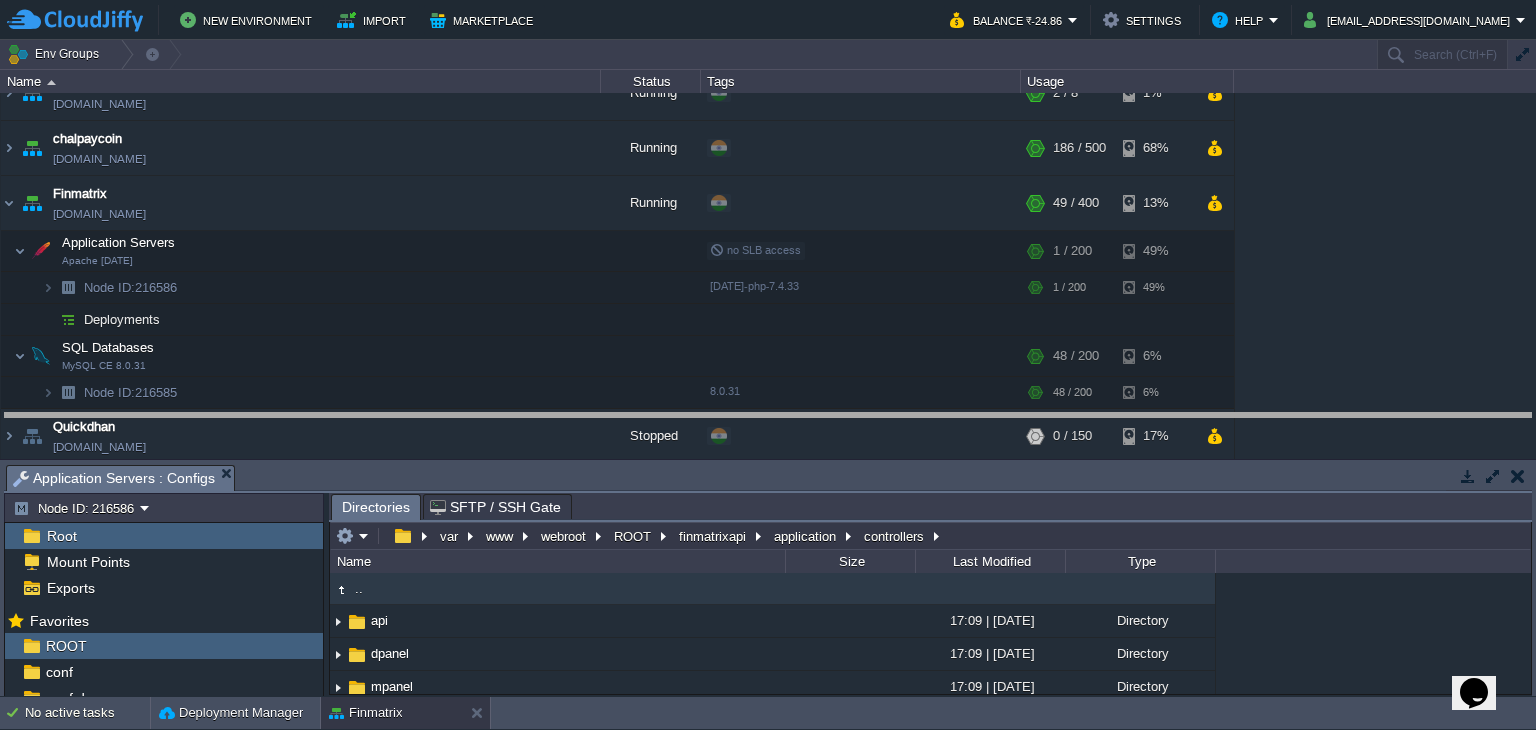 drag, startPoint x: 630, startPoint y: 475, endPoint x: 636, endPoint y: 413, distance: 62.289646 